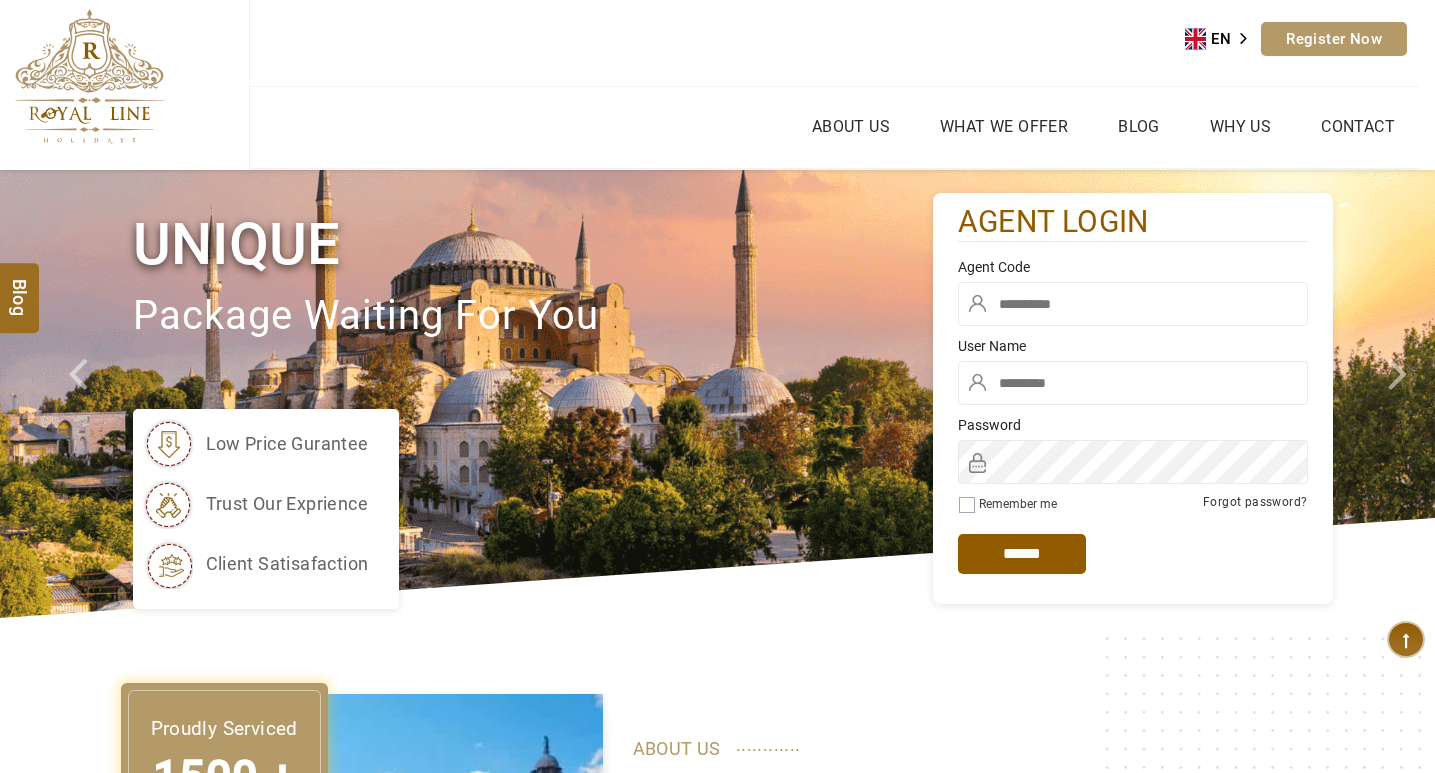 scroll, scrollTop: 0, scrollLeft: 0, axis: both 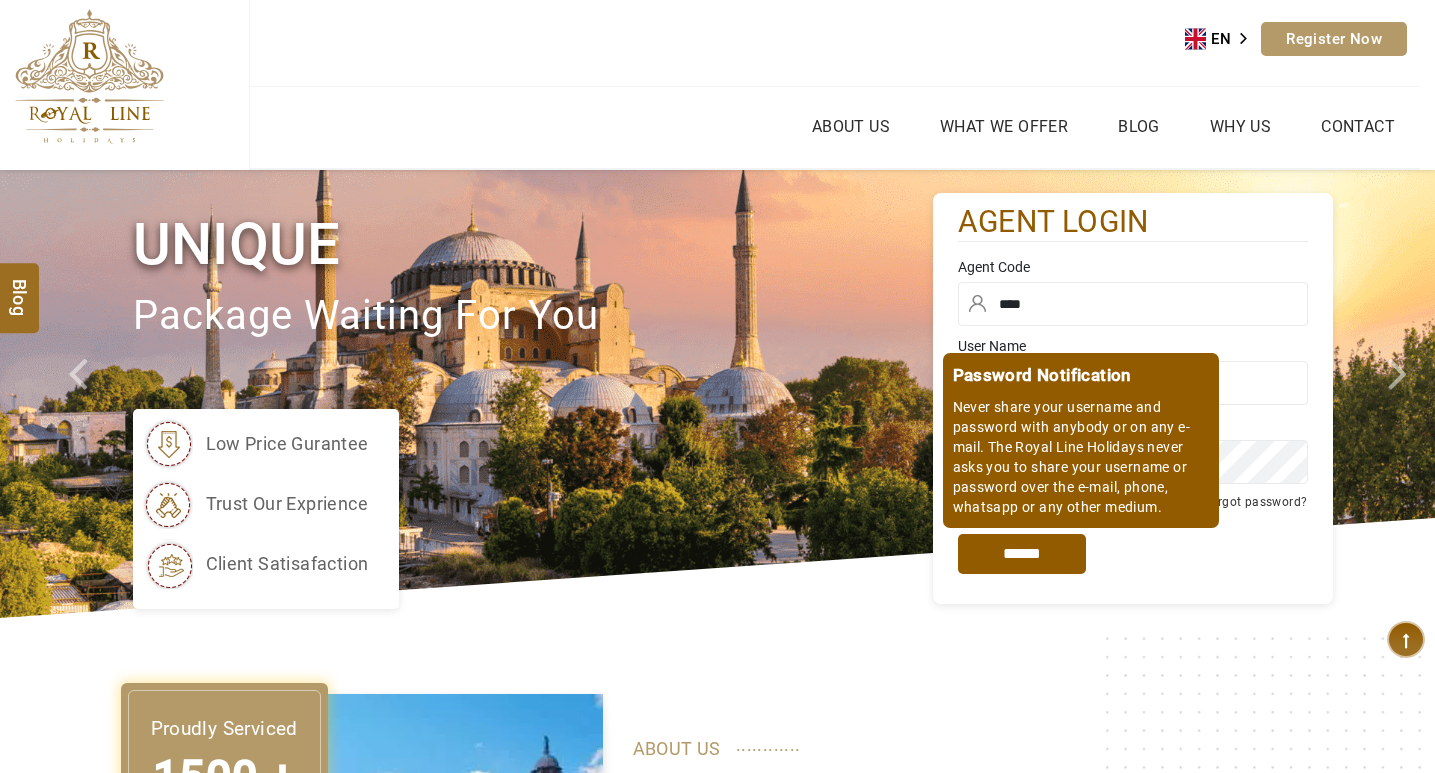 click on "*****" at bounding box center [1022, 554] 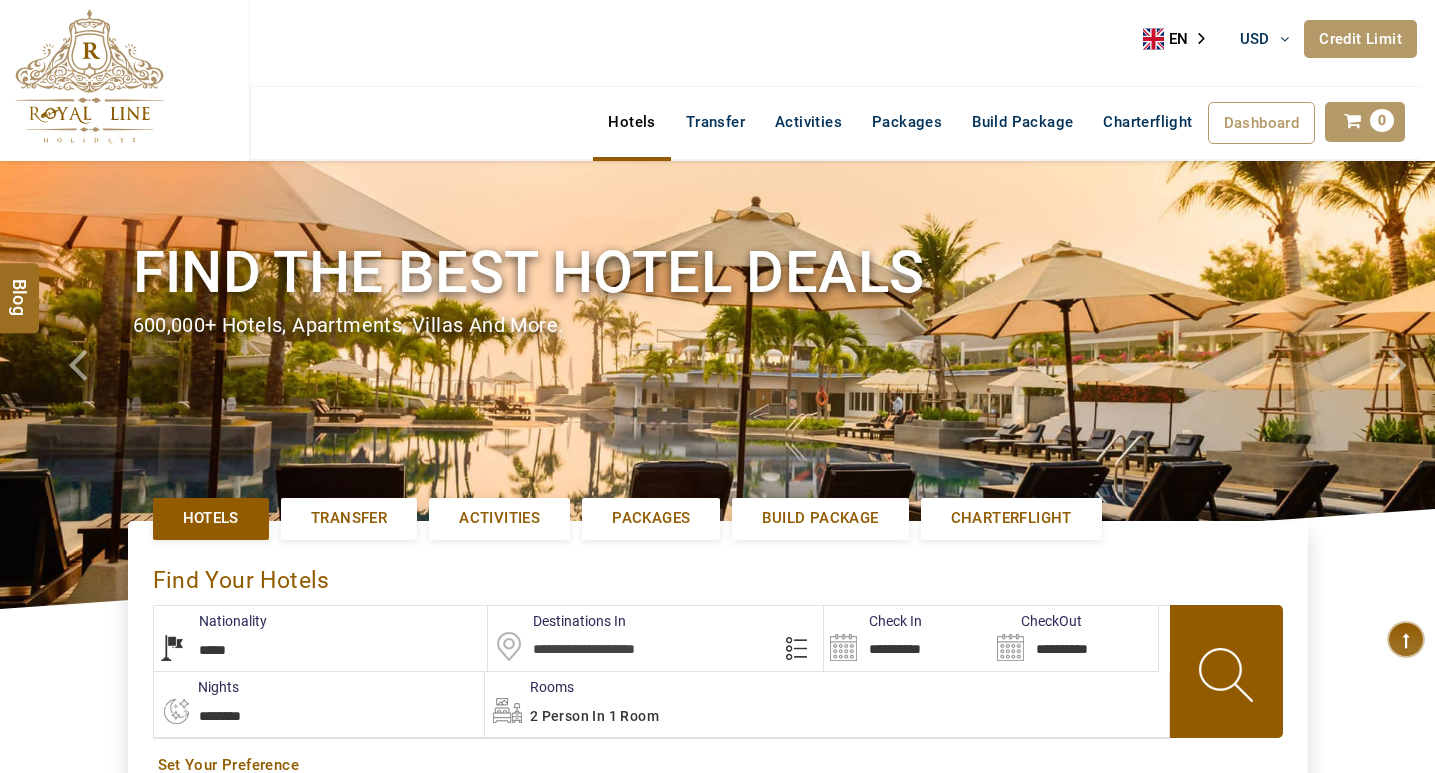 select on "*****" 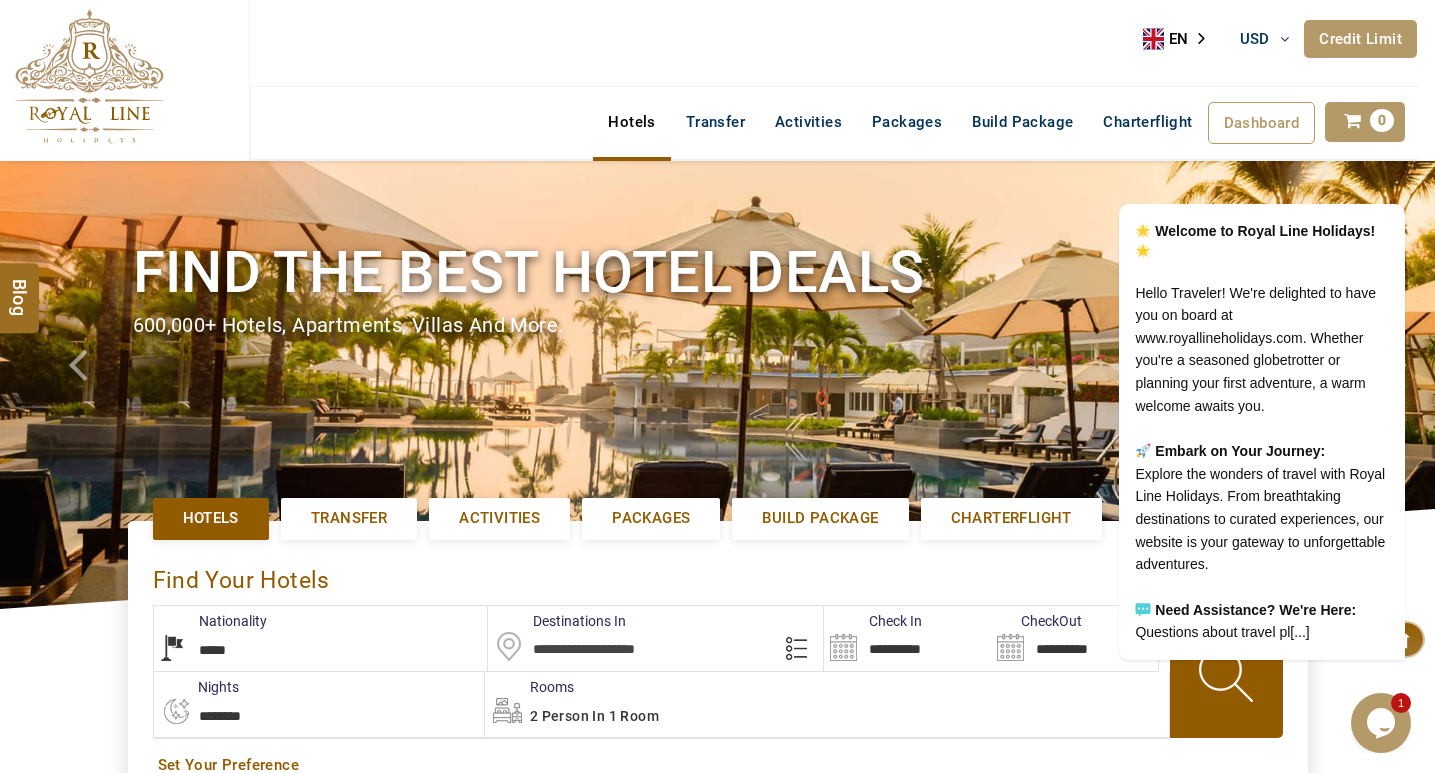scroll, scrollTop: 0, scrollLeft: 0, axis: both 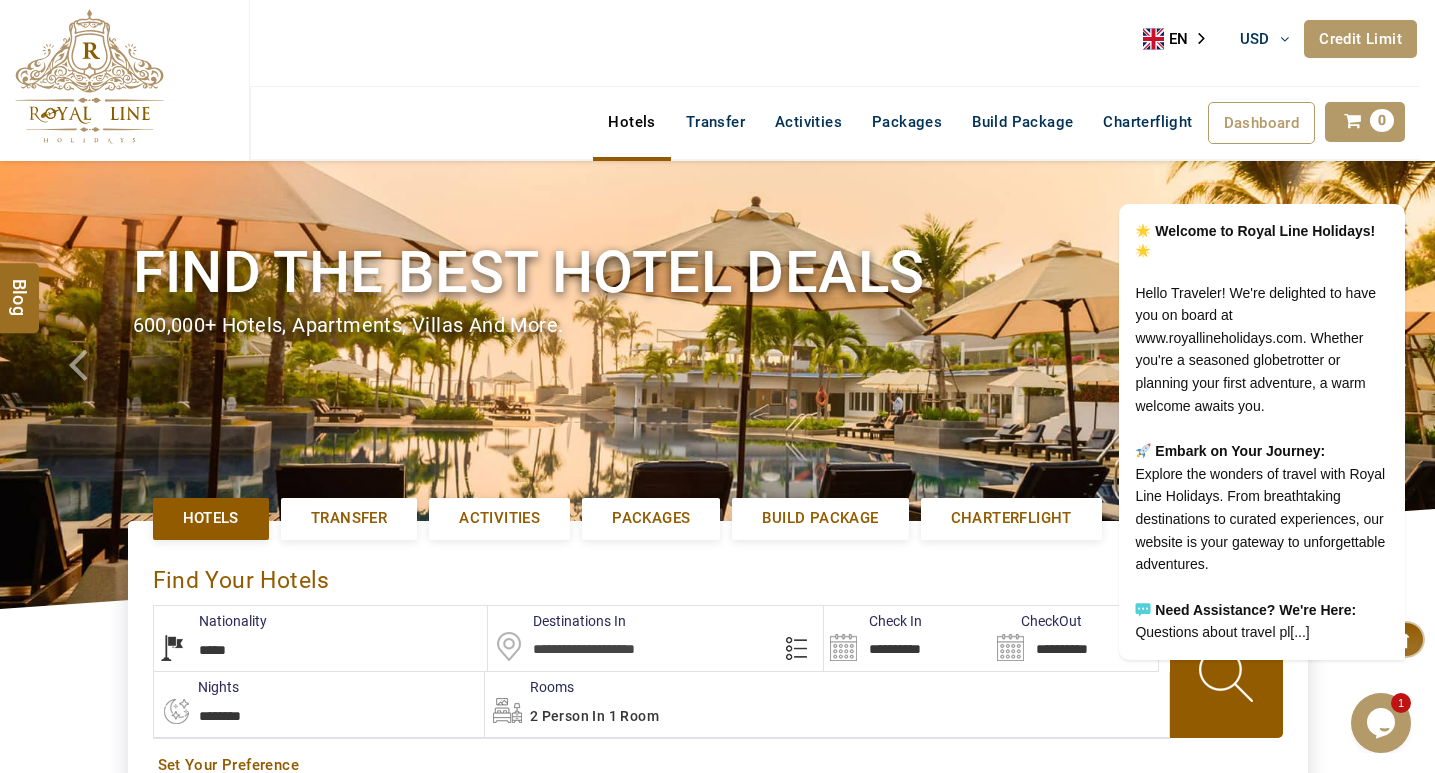 click on "Activities" at bounding box center (499, 518) 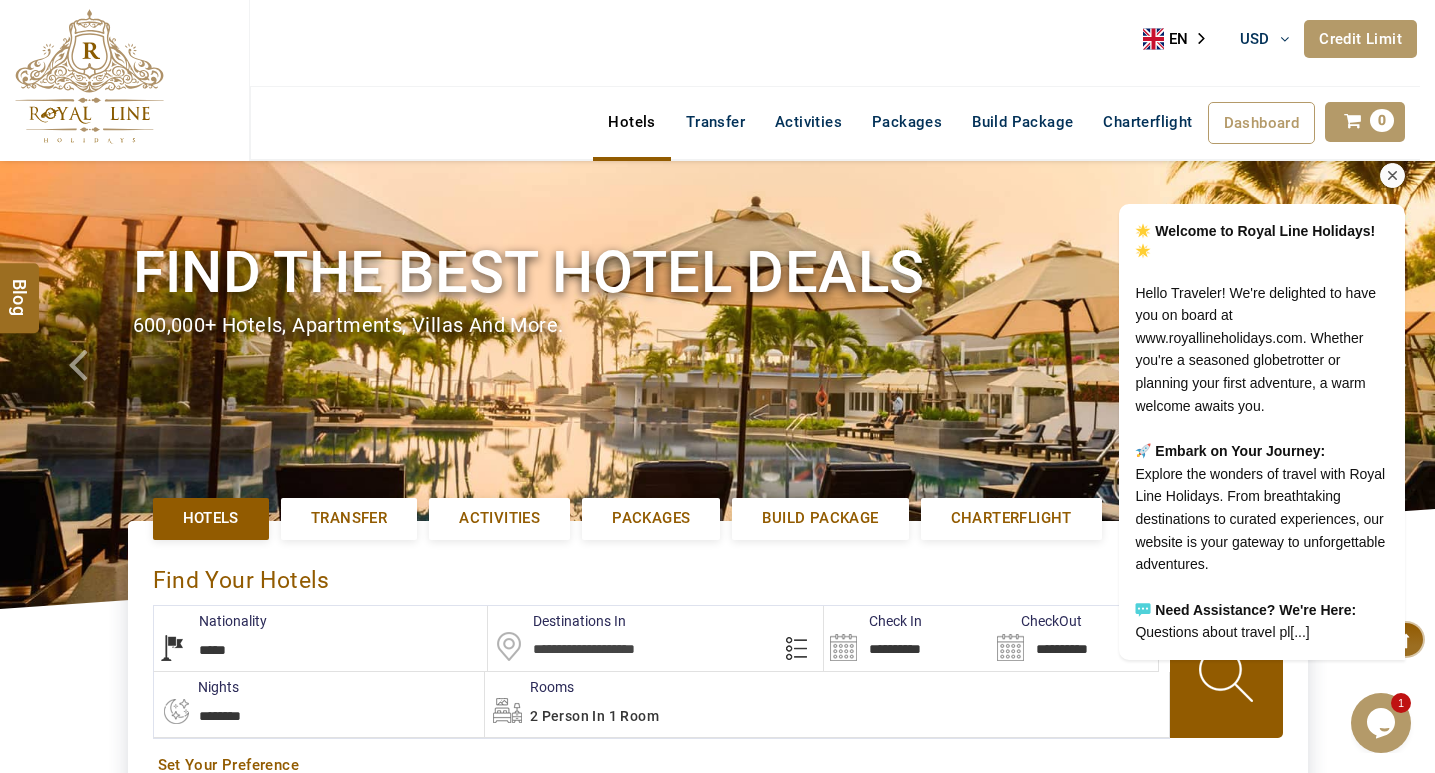 click at bounding box center (1393, 176) 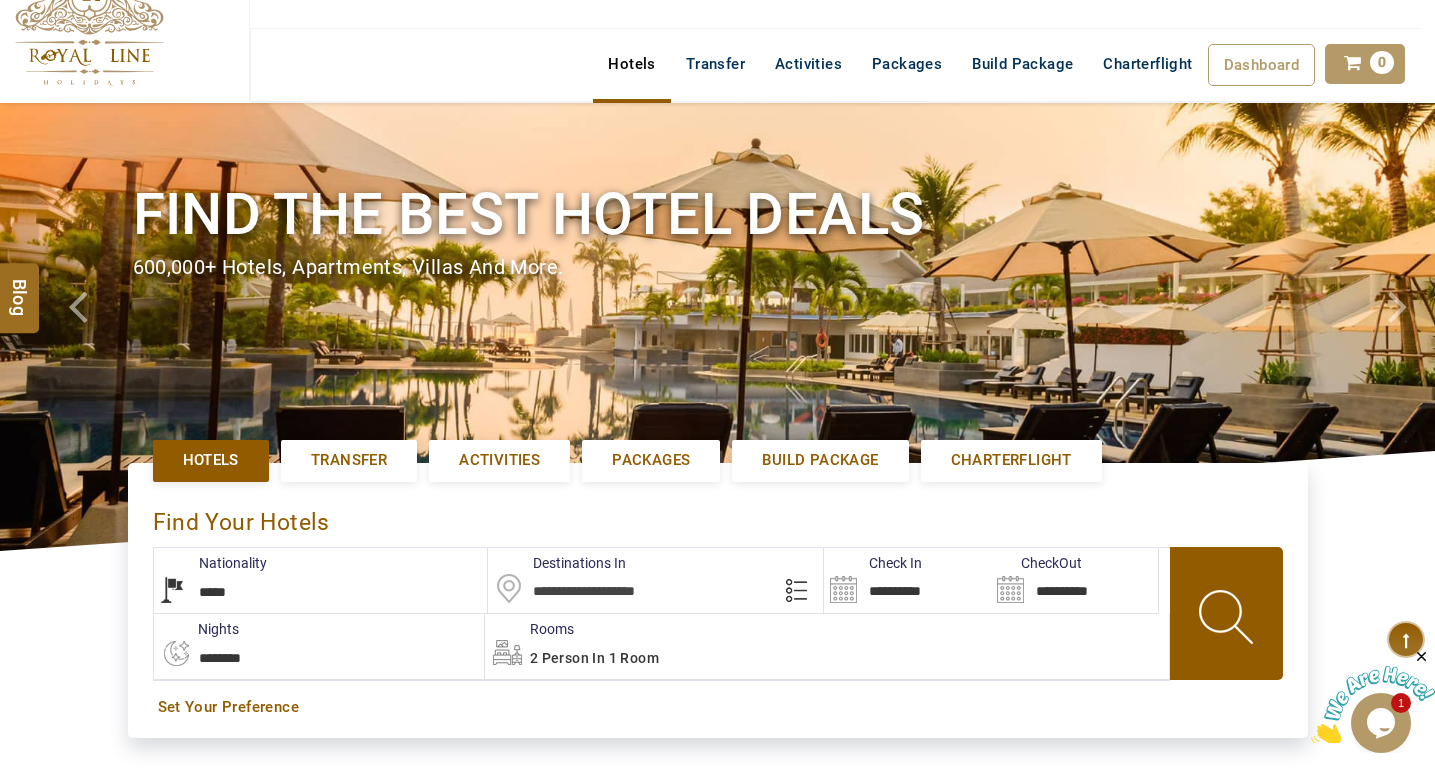 scroll, scrollTop: 100, scrollLeft: 0, axis: vertical 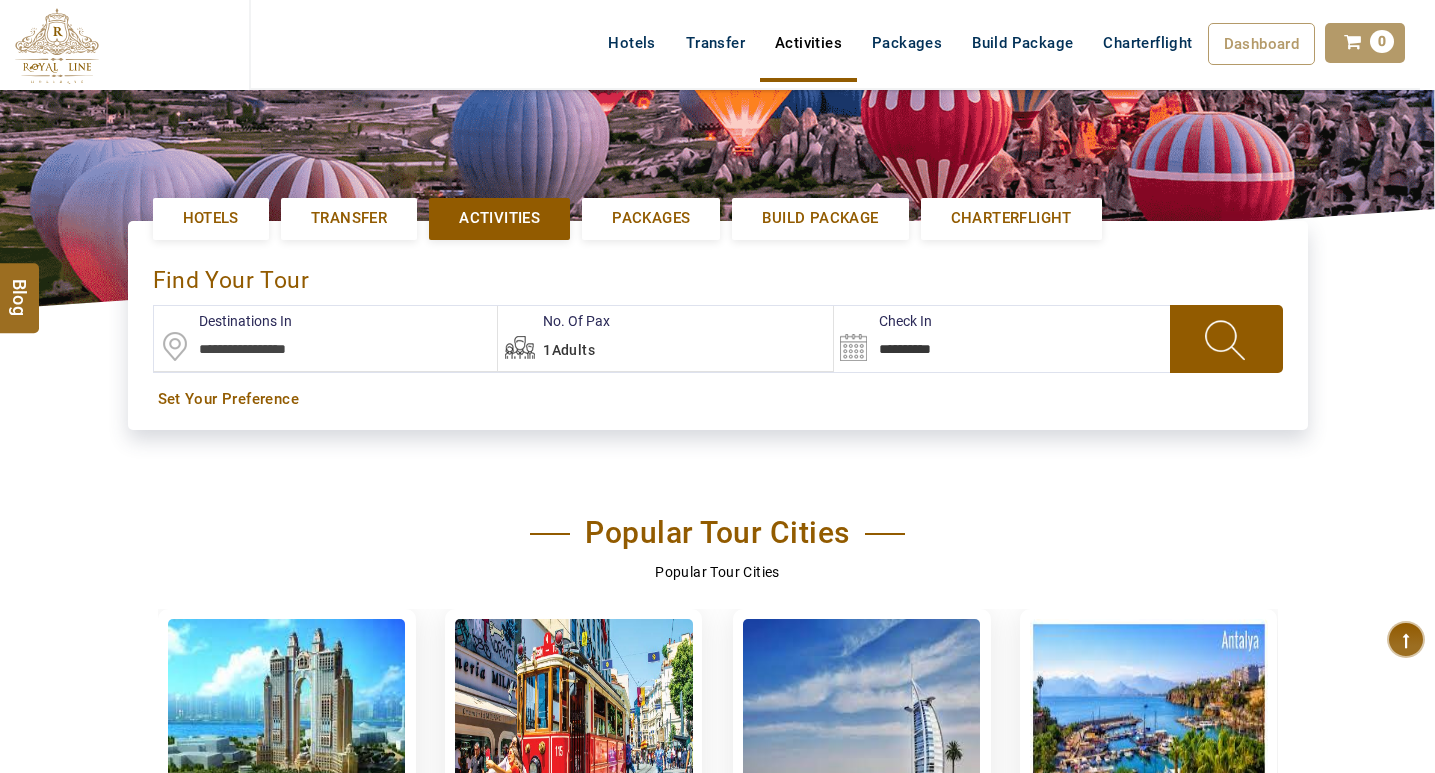 click at bounding box center (326, 338) 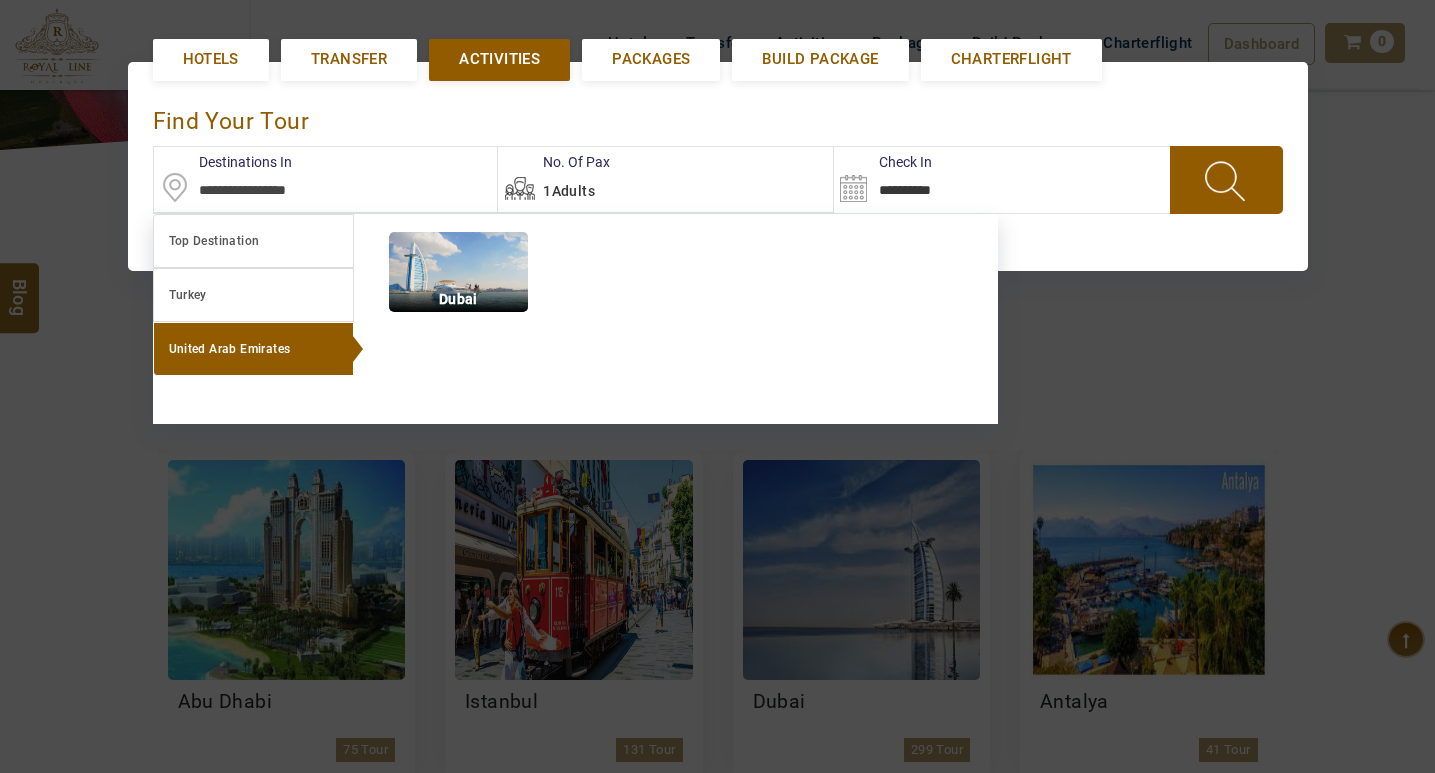 scroll, scrollTop: 461, scrollLeft: 0, axis: vertical 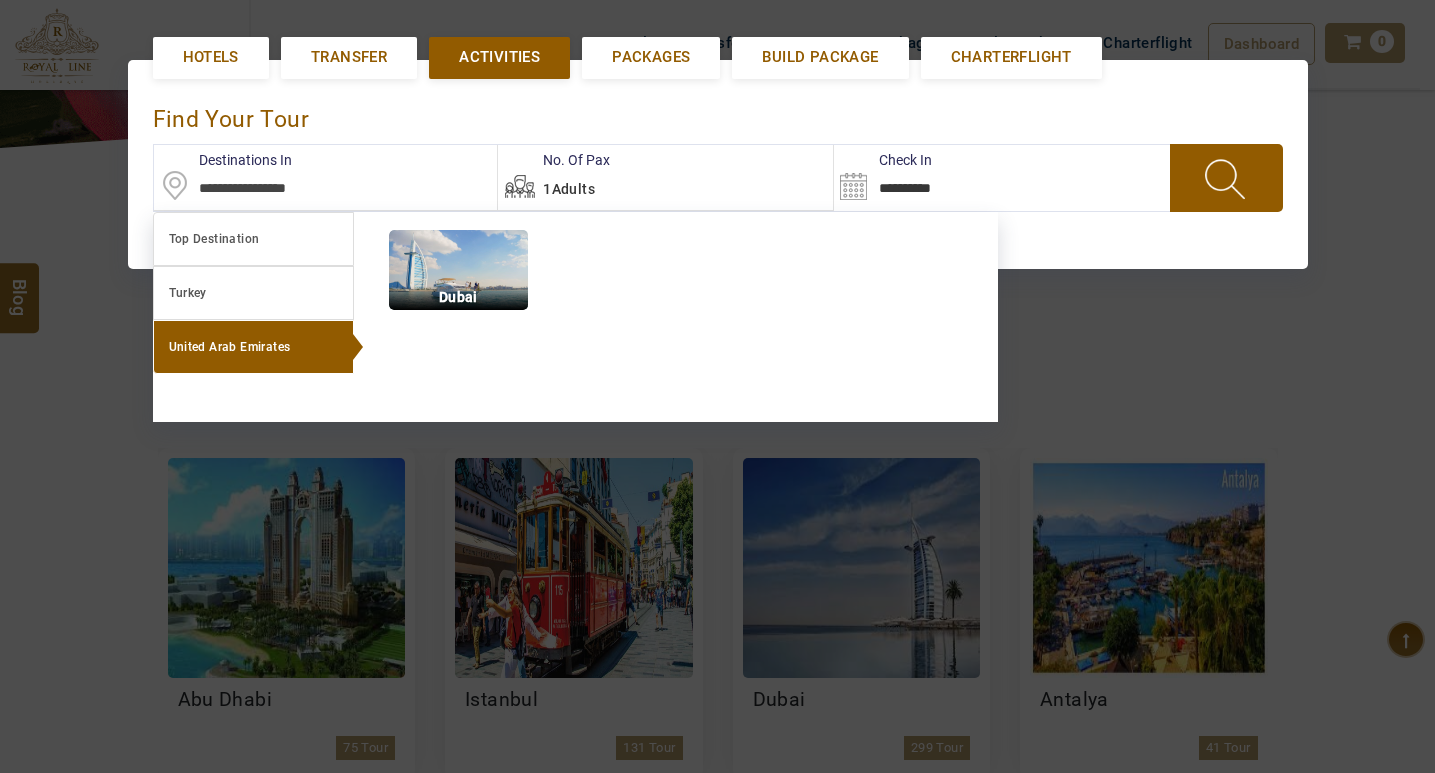 click on "United Arab Emirates" at bounding box center [253, 347] 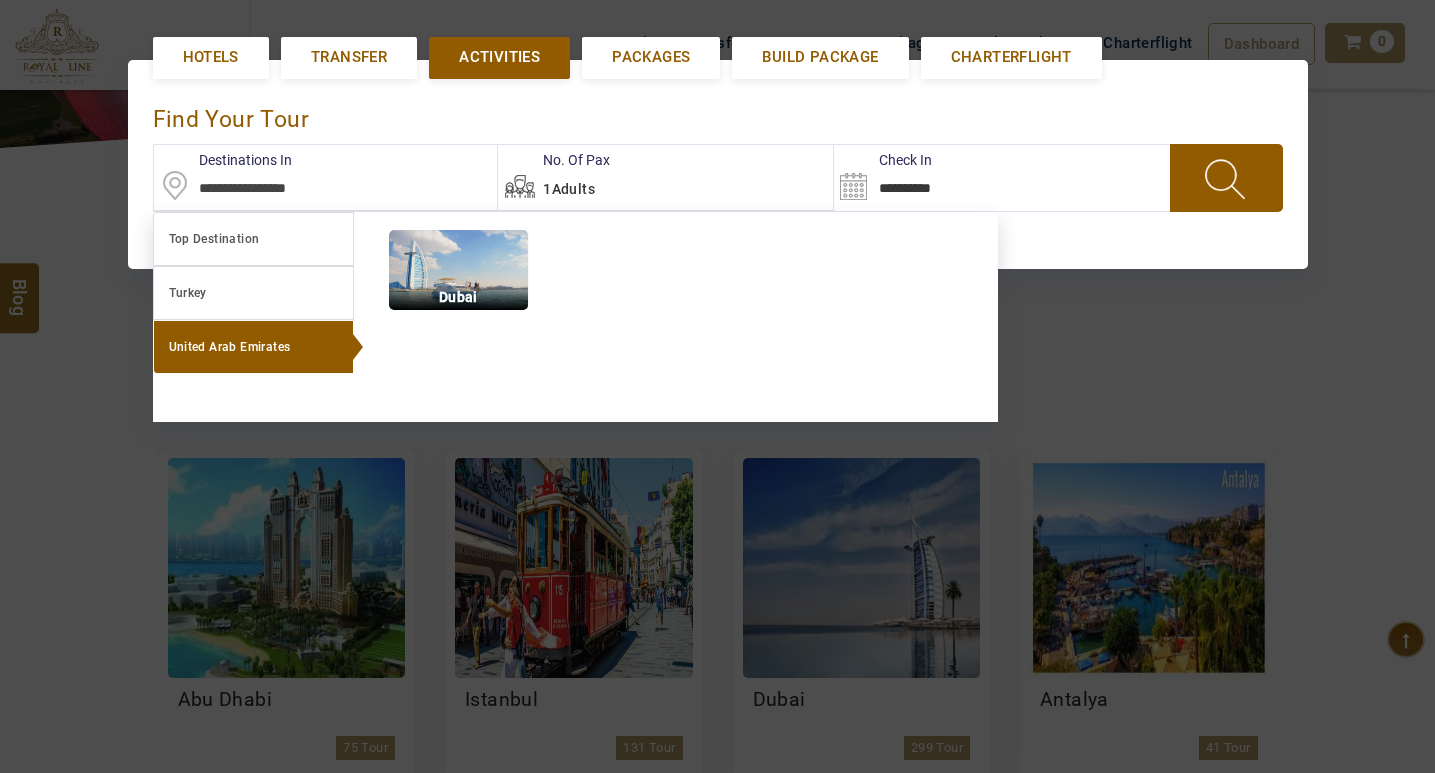 click on "Dubai" at bounding box center [458, 297] 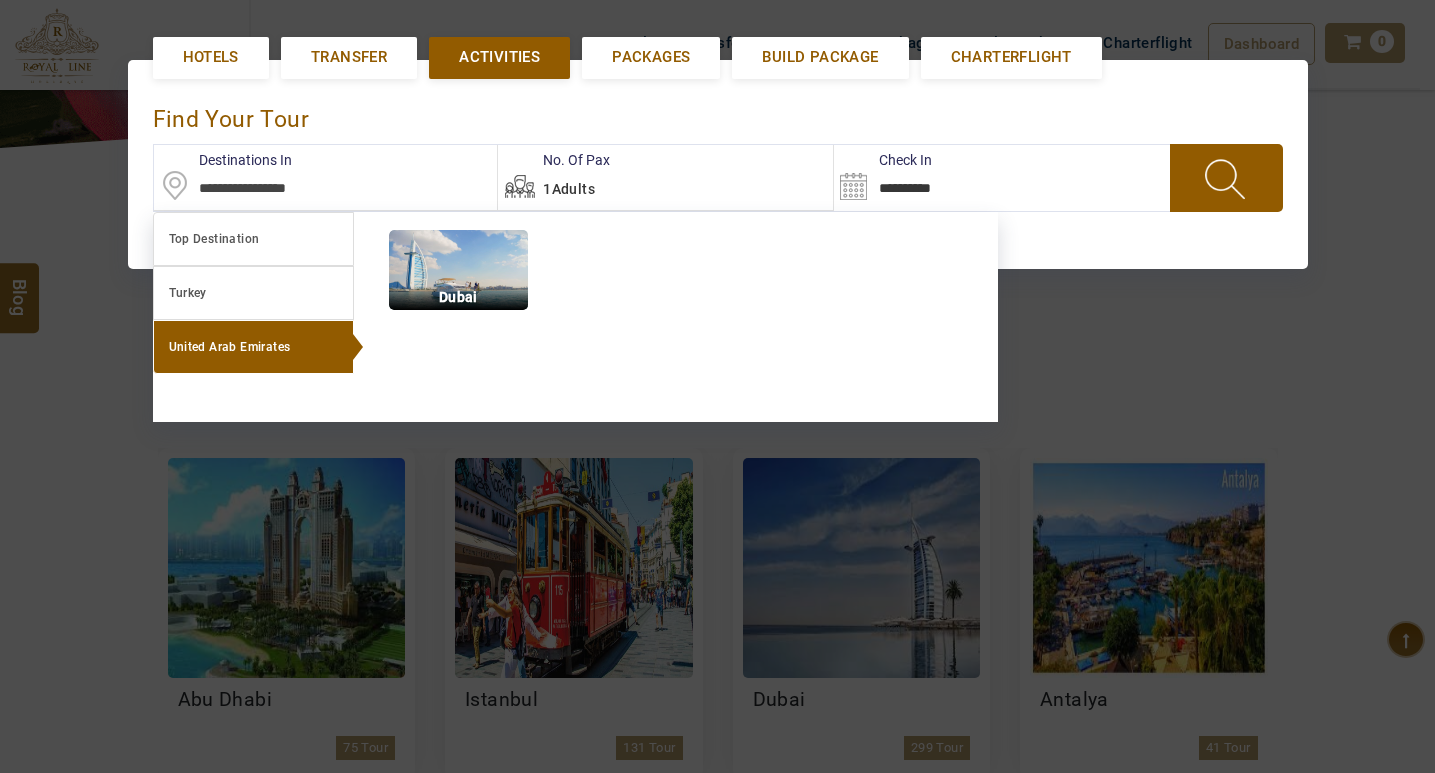 type on "**********" 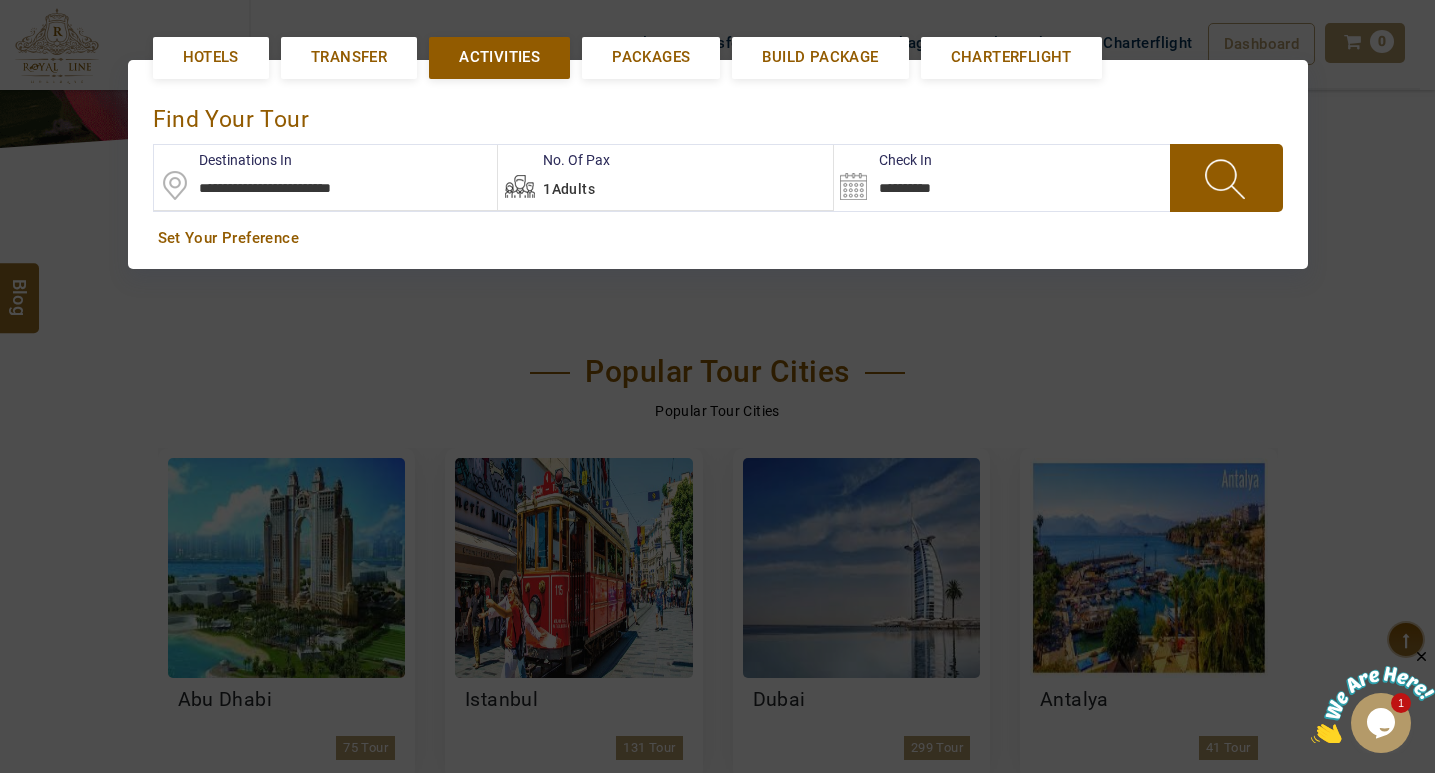 scroll, scrollTop: 0, scrollLeft: 0, axis: both 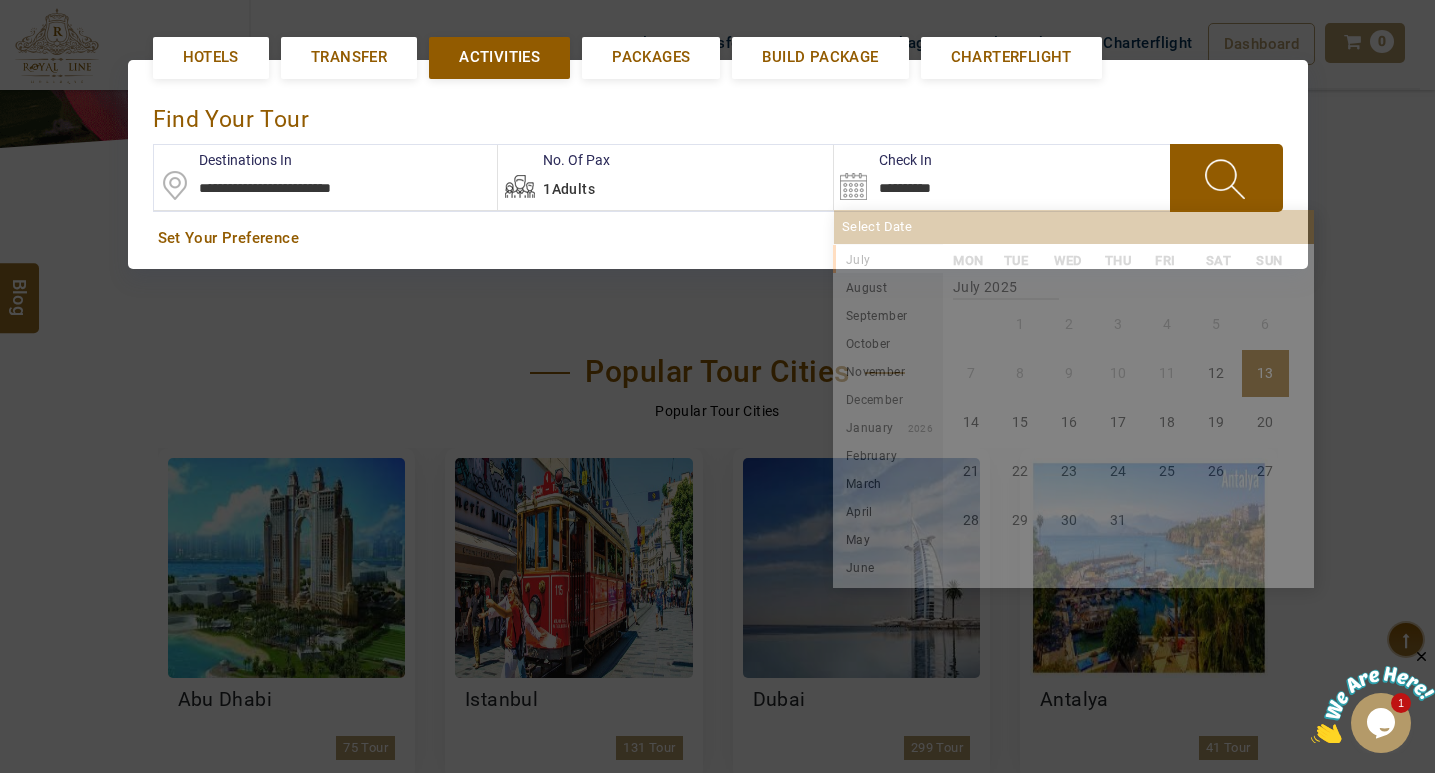 click on "**********" at bounding box center (931, 177) 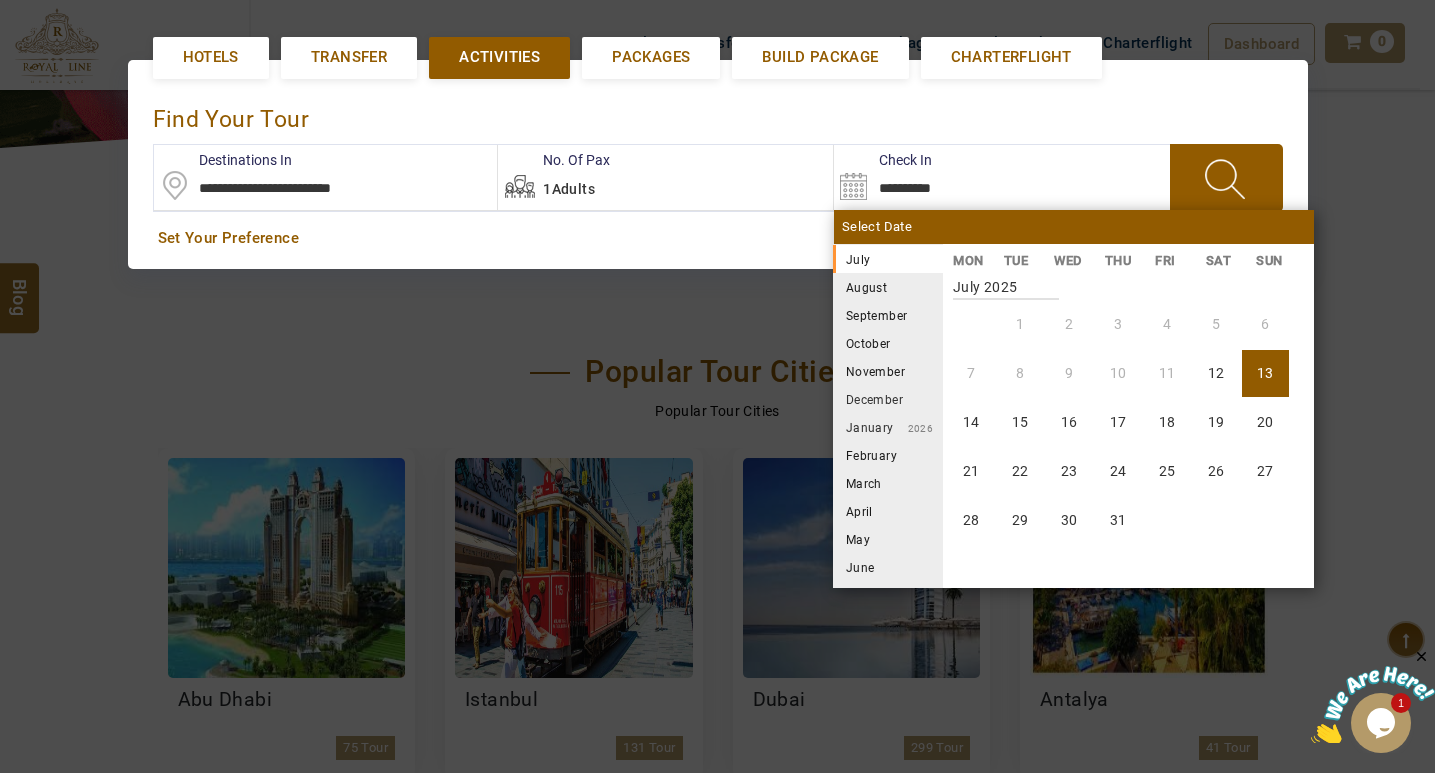 click on "August" at bounding box center (888, 287) 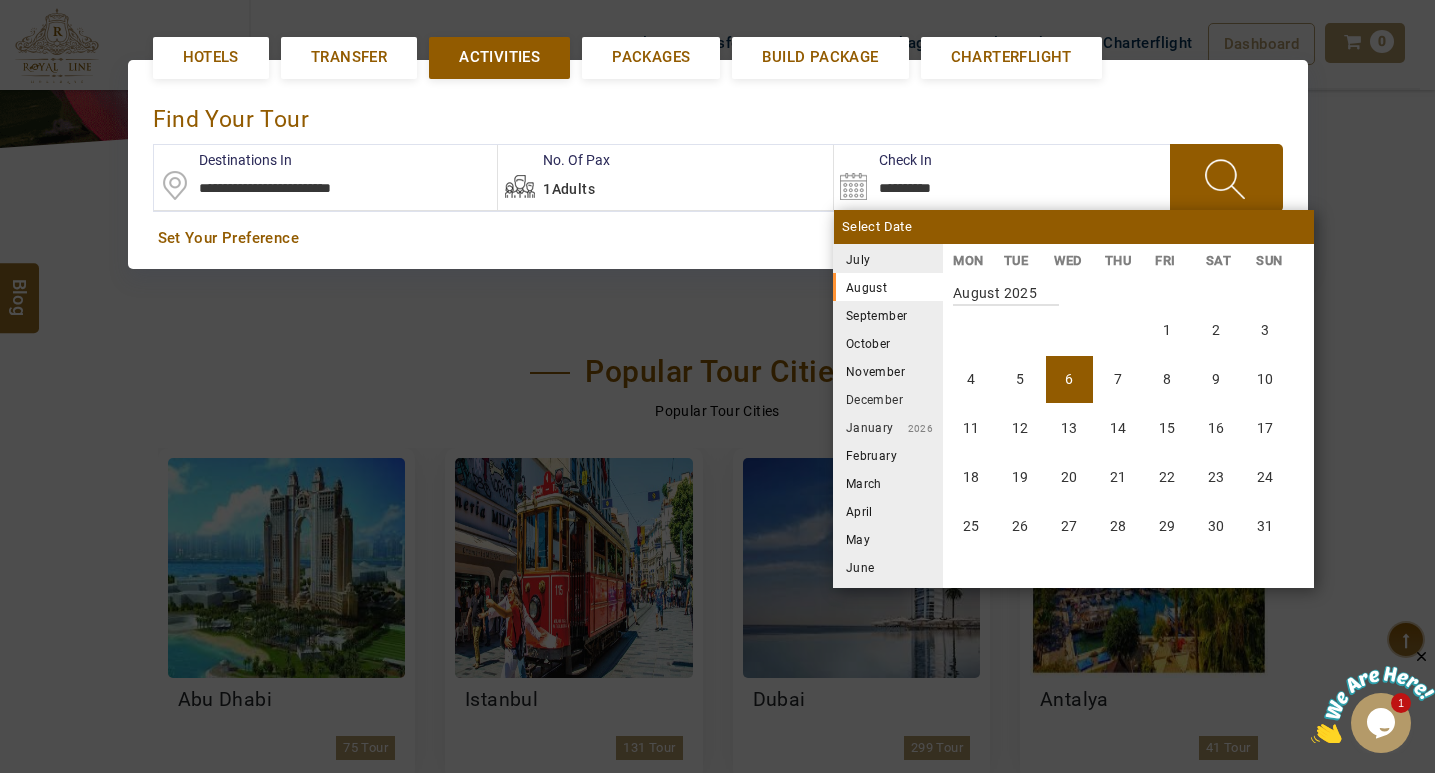 scroll, scrollTop: 370, scrollLeft: 0, axis: vertical 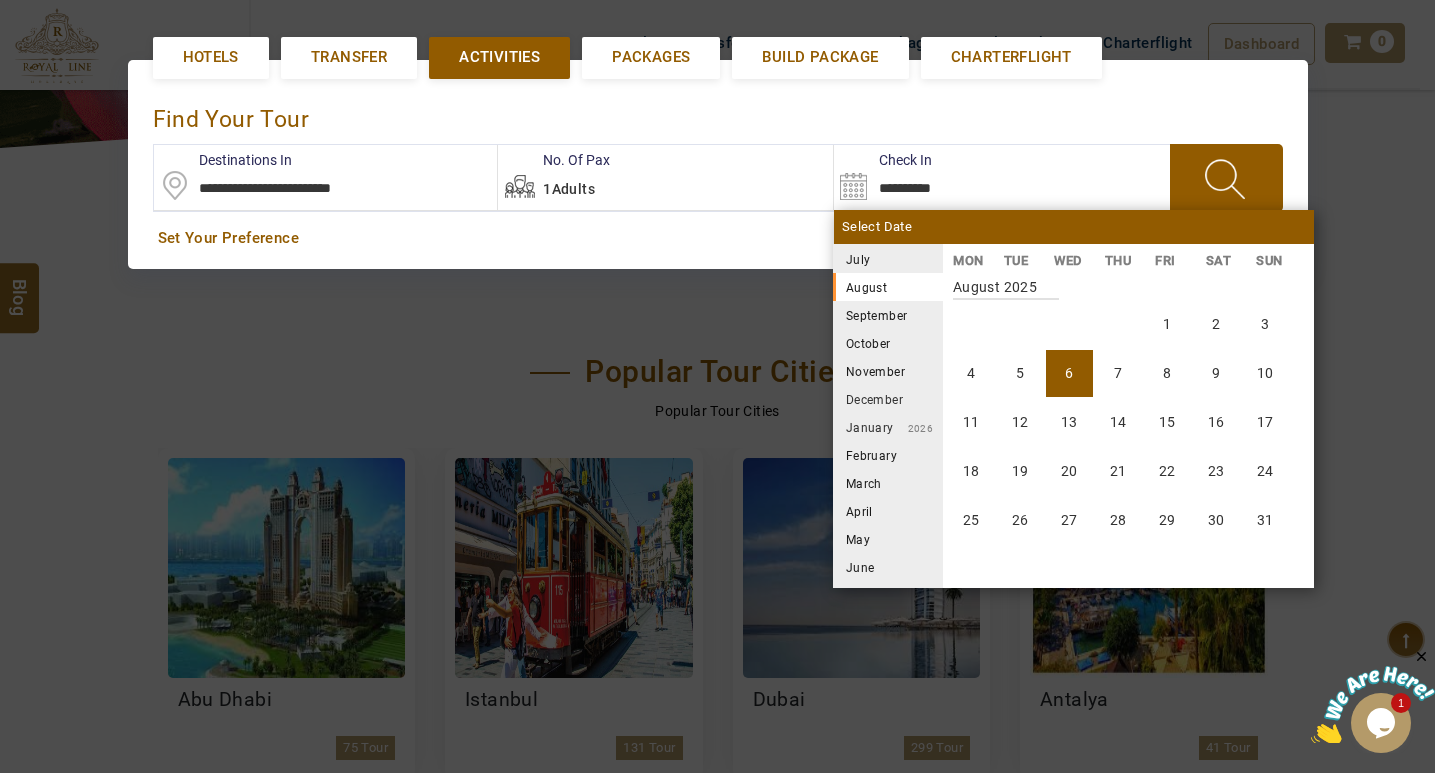click on "6" at bounding box center (1069, 373) 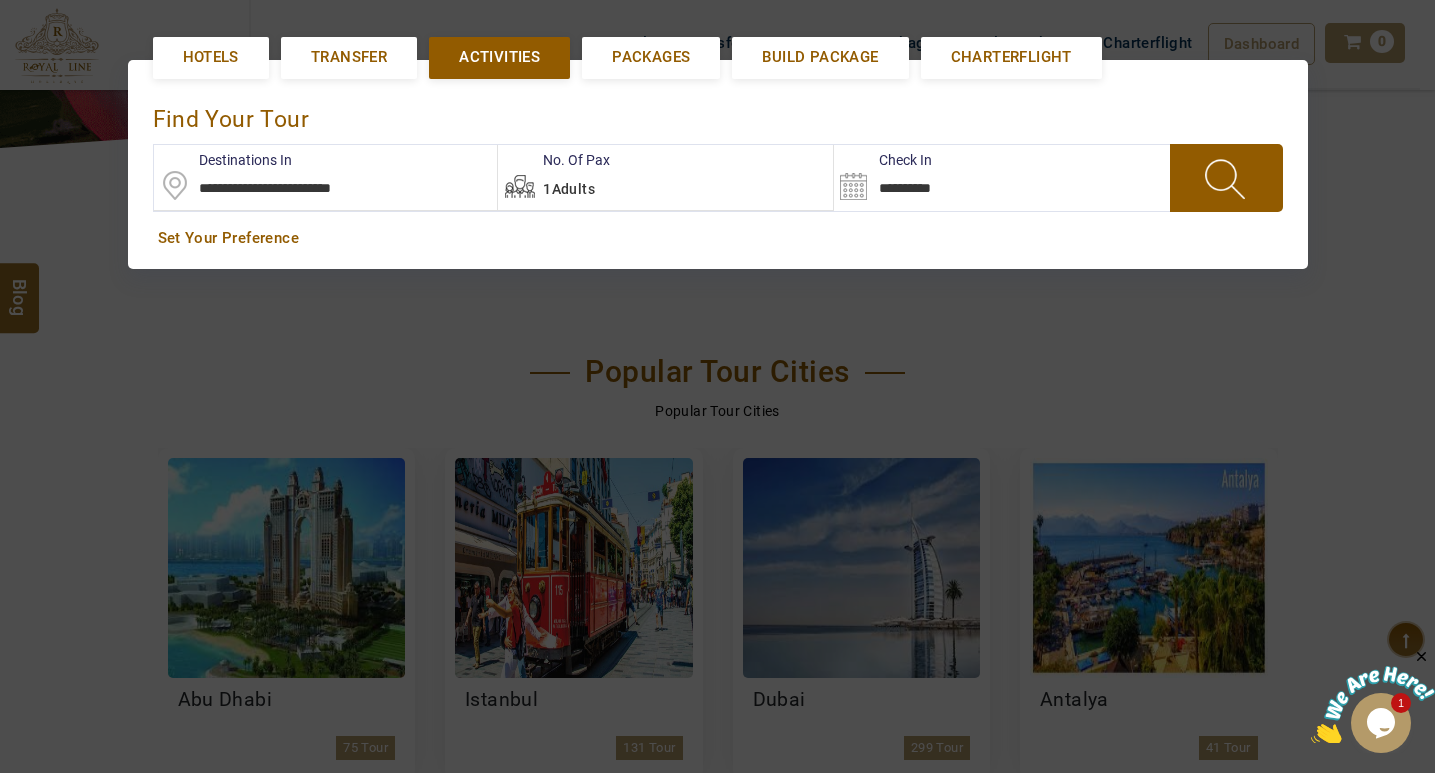 click at bounding box center [1226, 178] 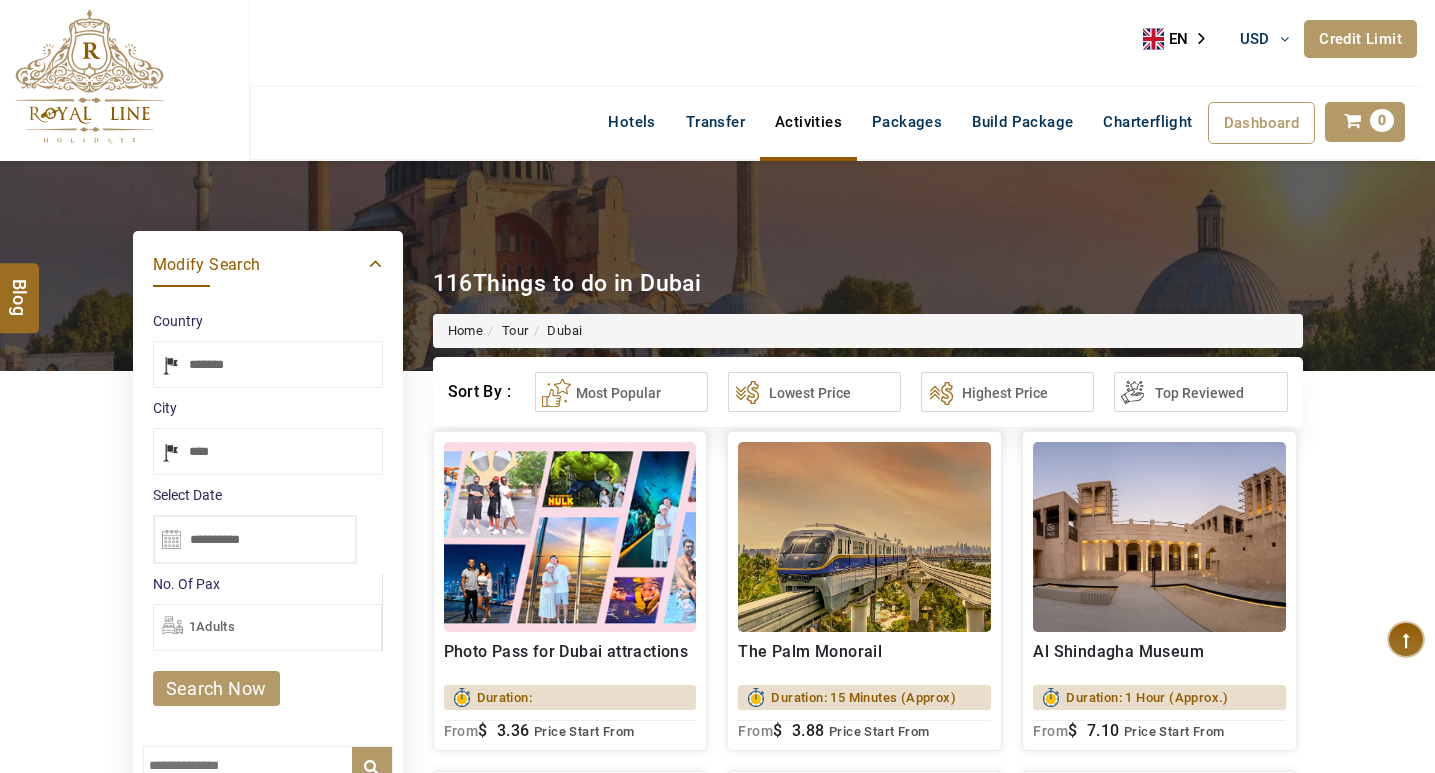 select on "*****" 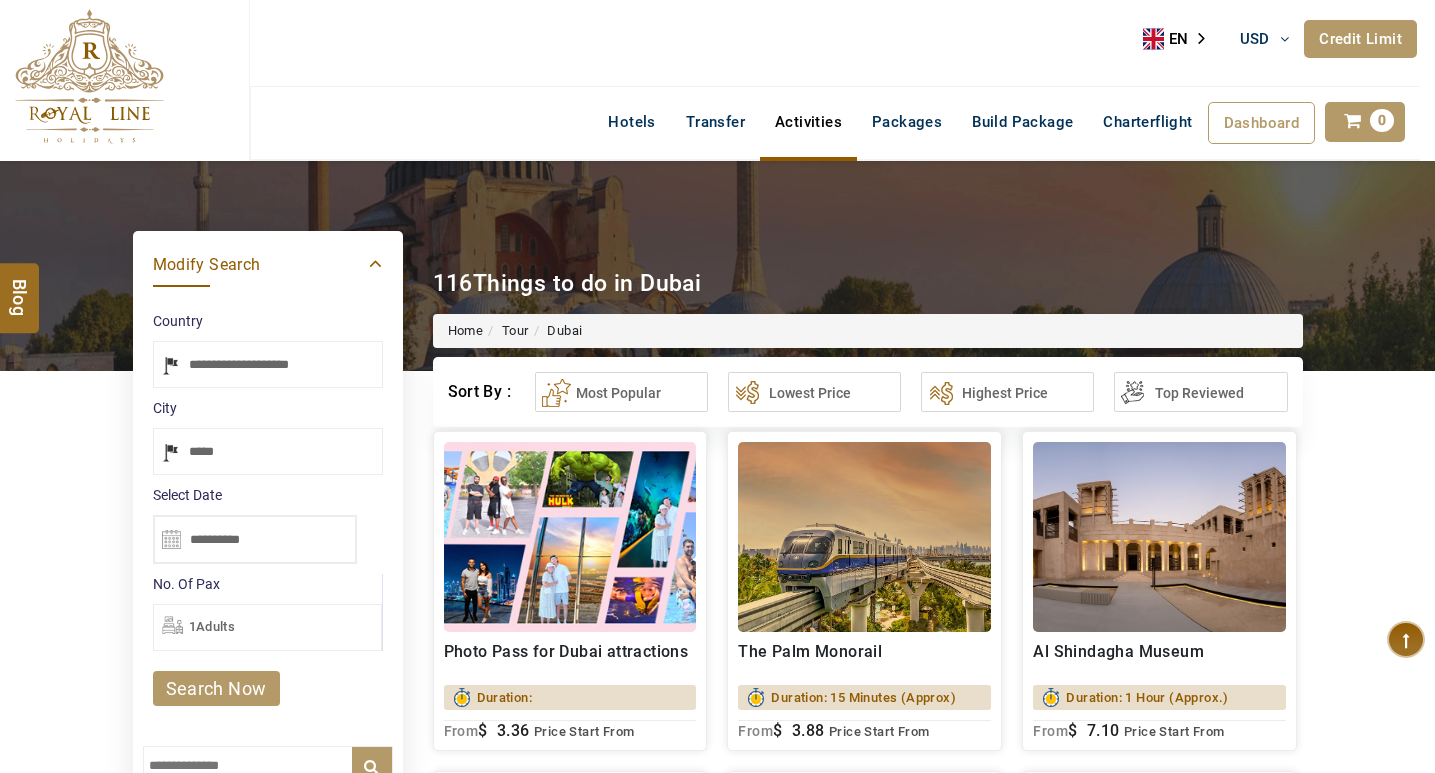 scroll, scrollTop: 0, scrollLeft: 0, axis: both 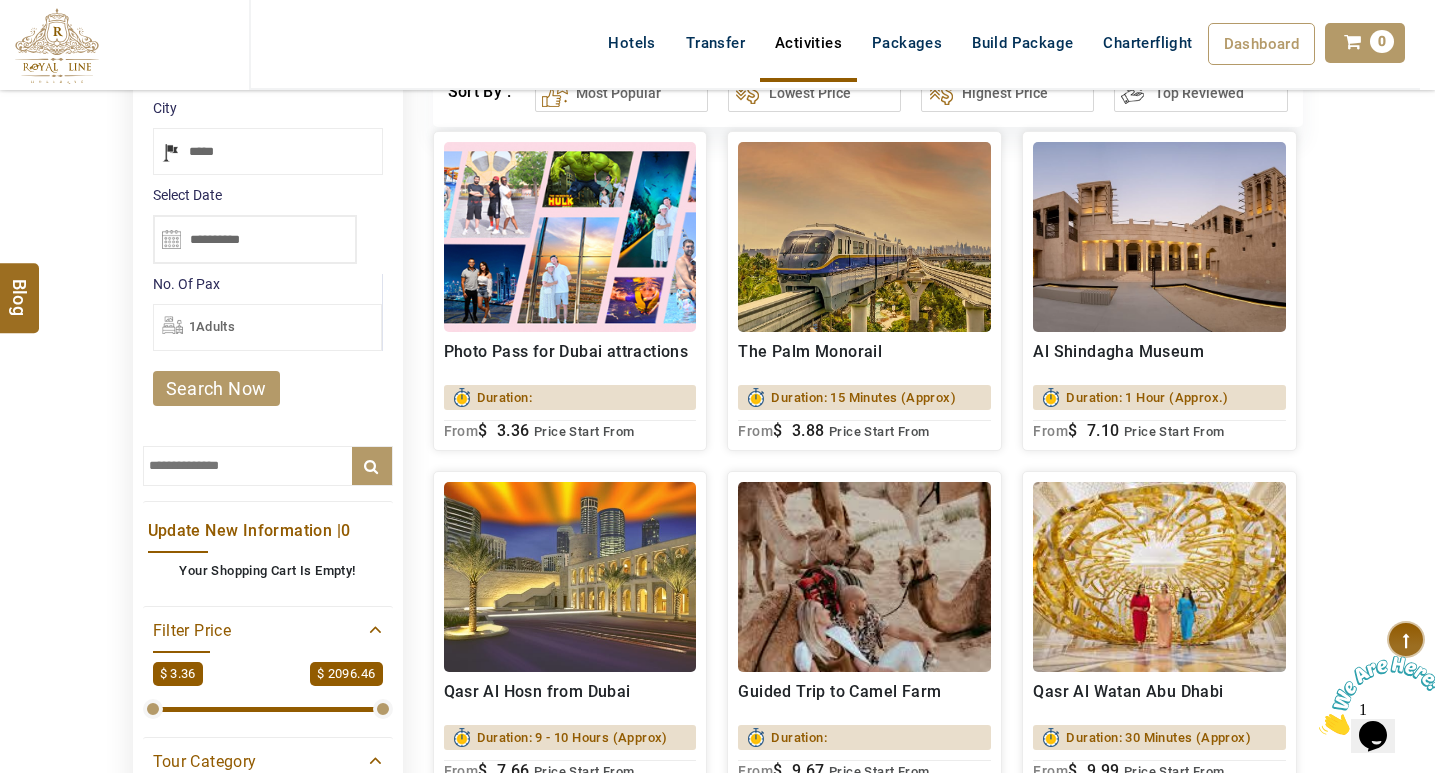click at bounding box center (570, 237) 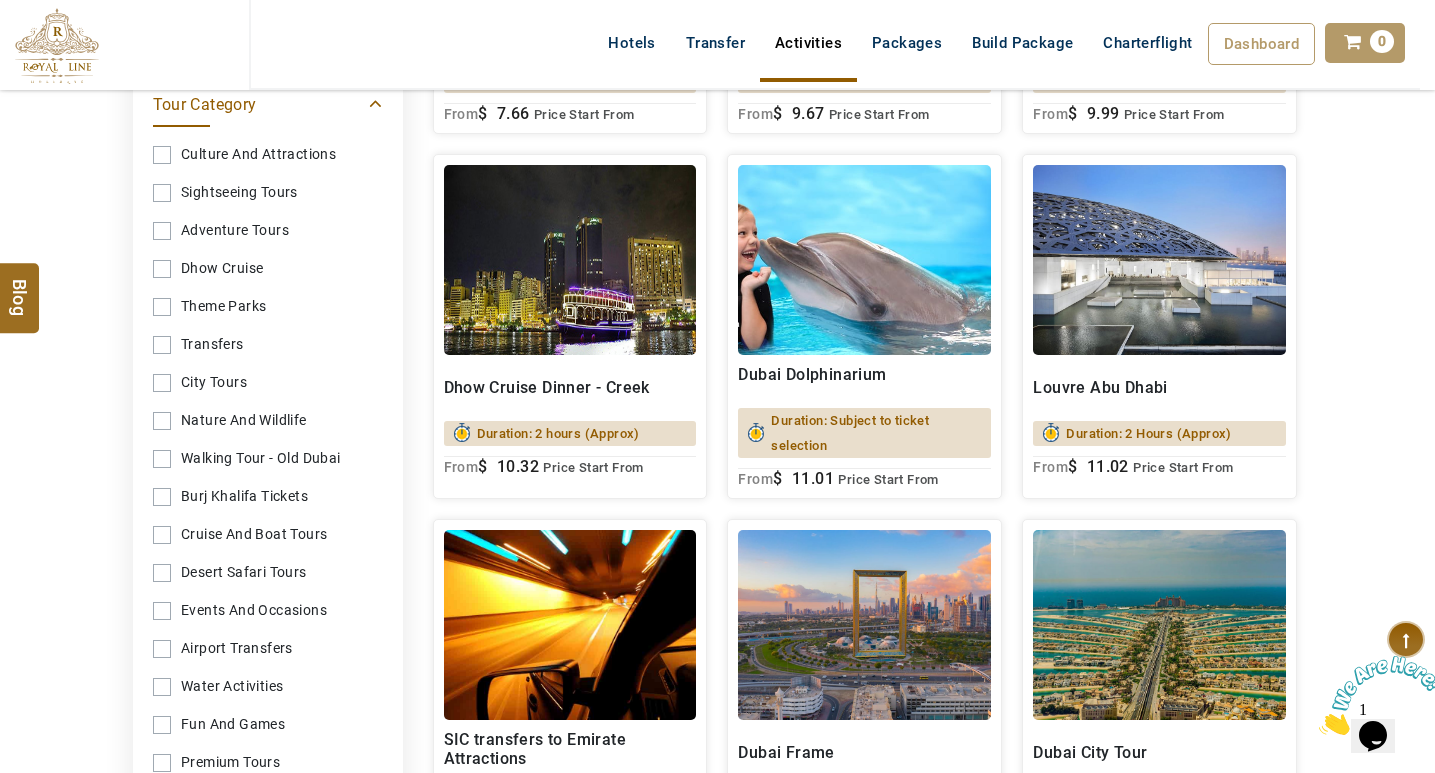 scroll, scrollTop: 1000, scrollLeft: 0, axis: vertical 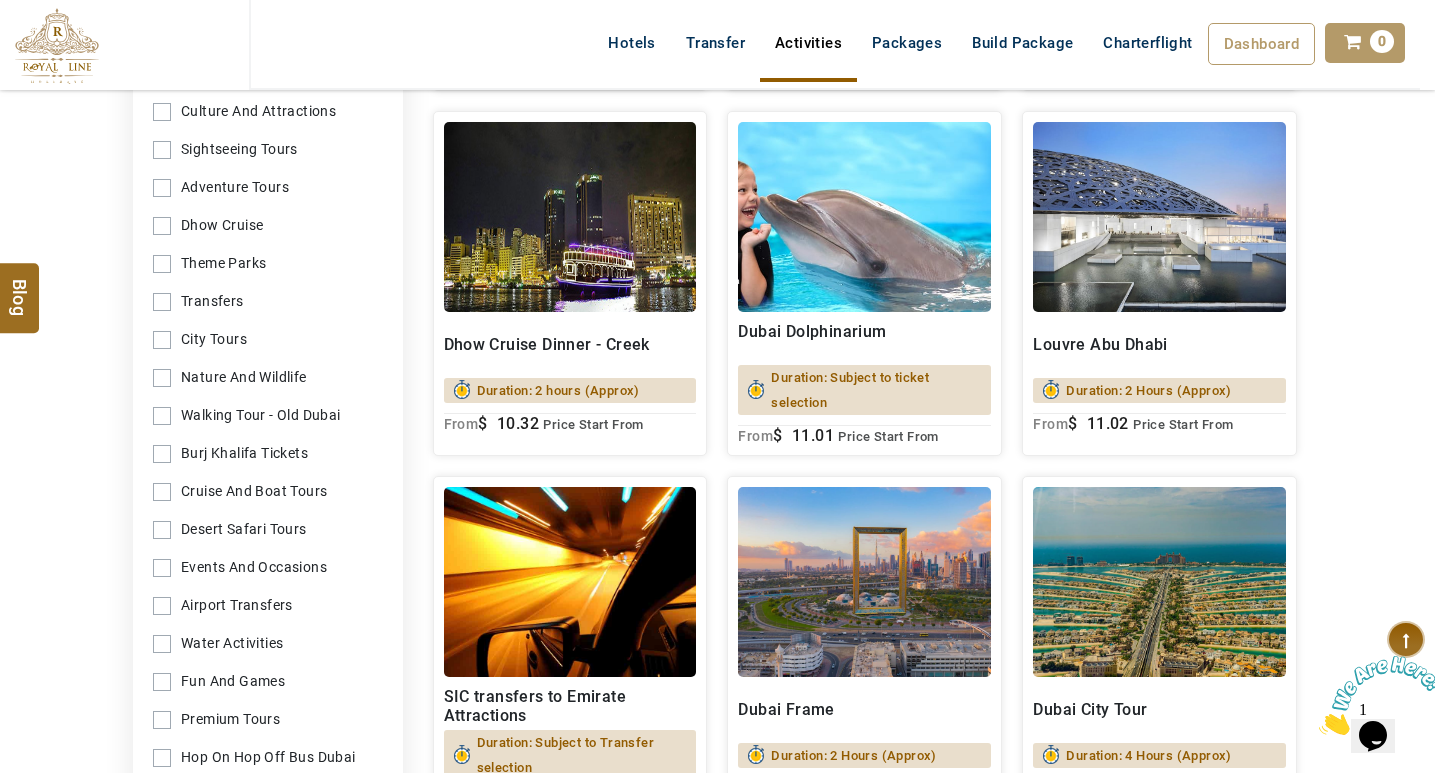 click on "Burj Khalifa Tickets" at bounding box center [268, 453] 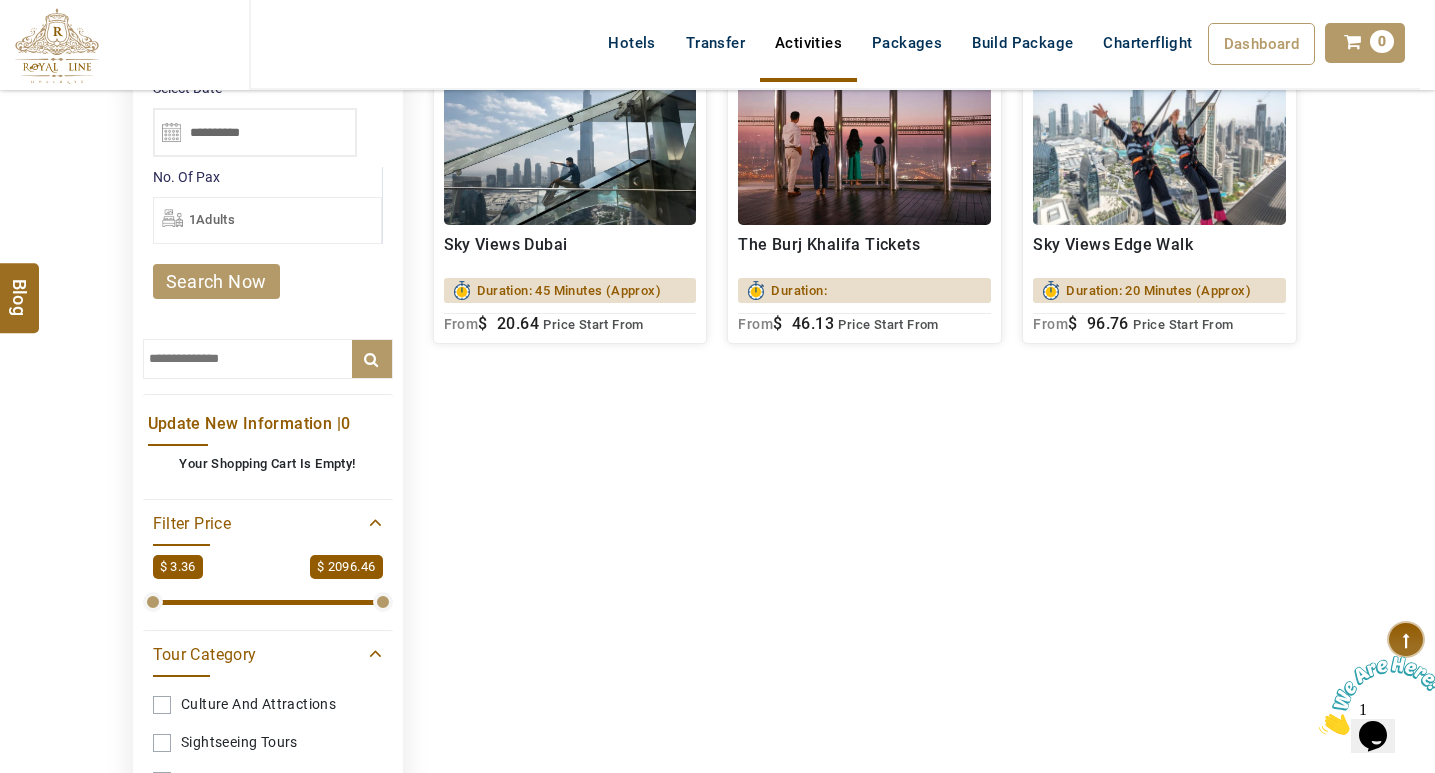 scroll, scrollTop: 300, scrollLeft: 0, axis: vertical 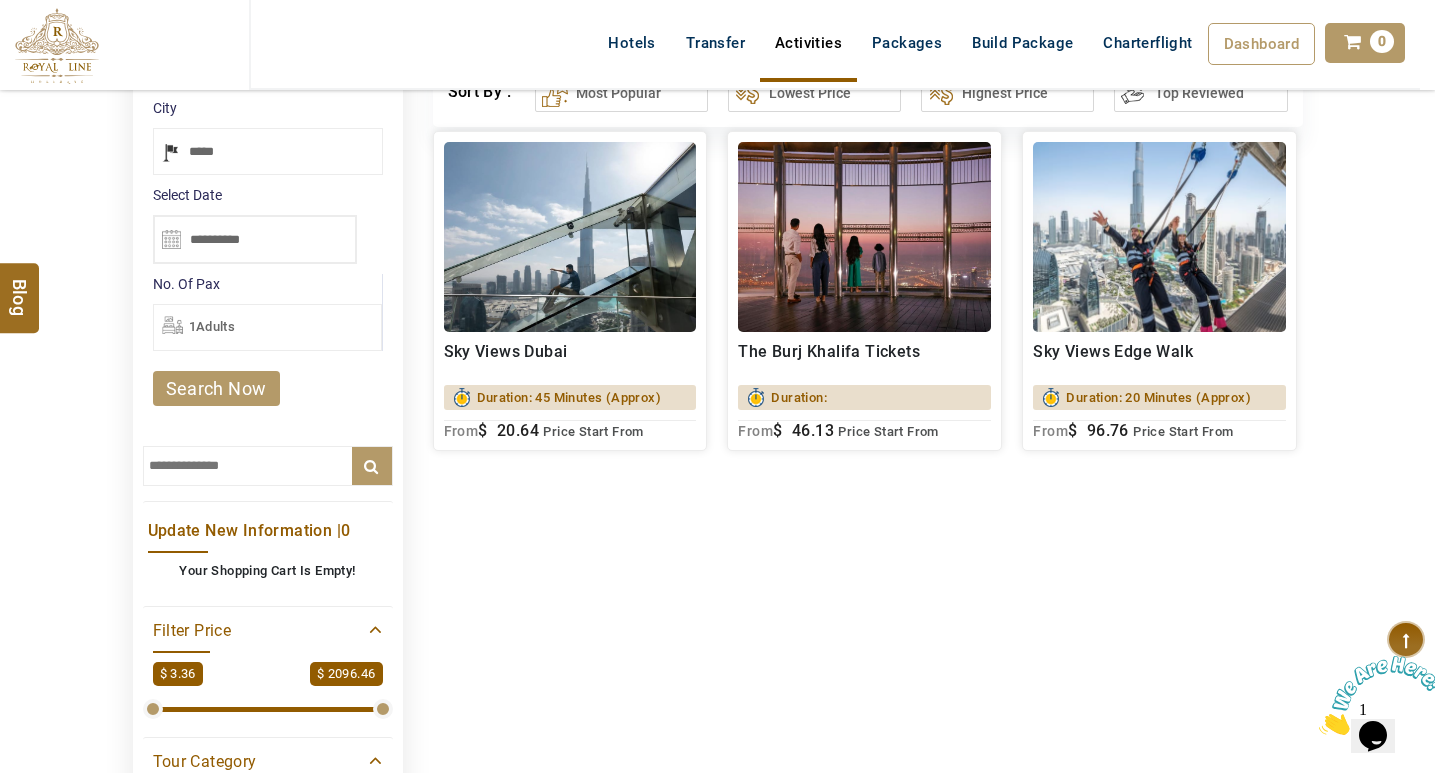 click at bounding box center [864, 237] 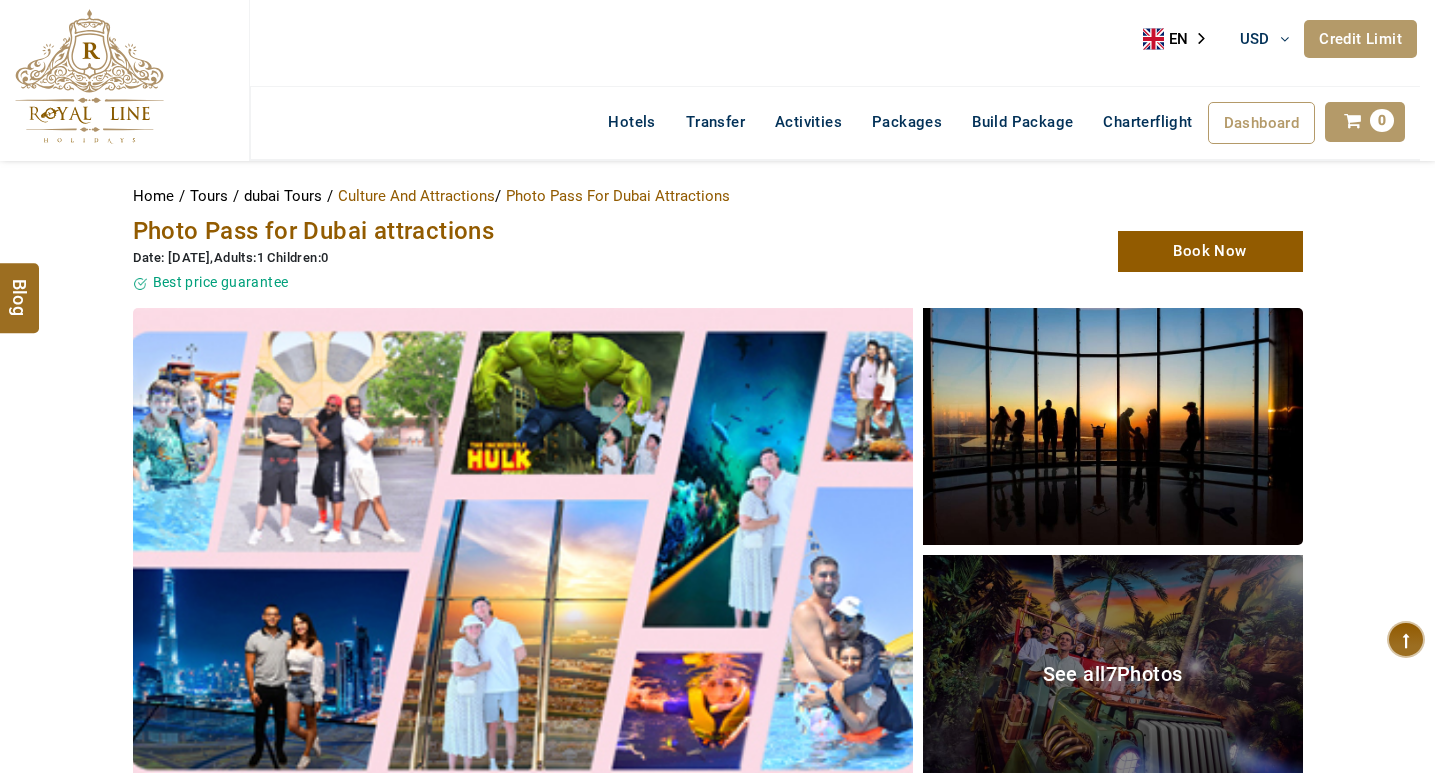 scroll, scrollTop: 0, scrollLeft: 0, axis: both 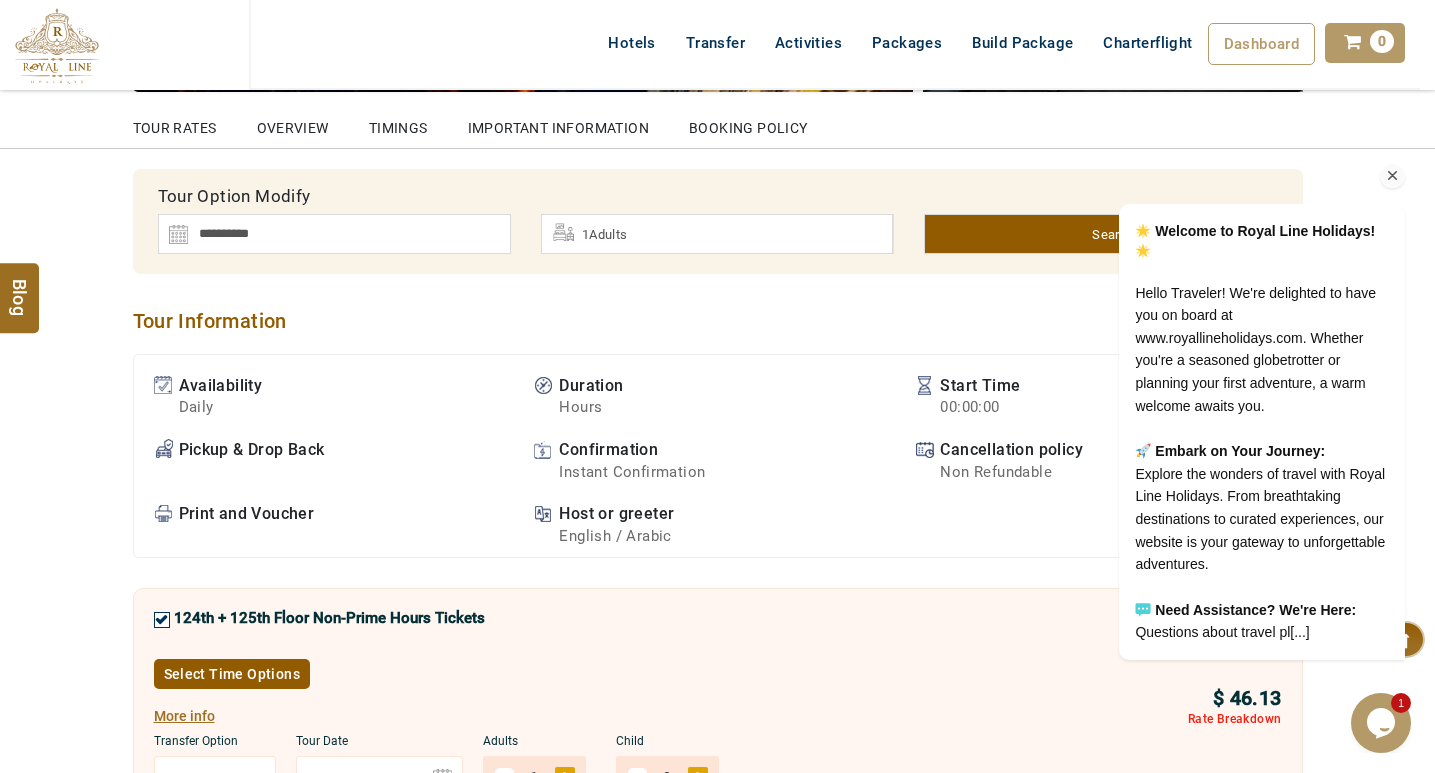 click at bounding box center (1393, 176) 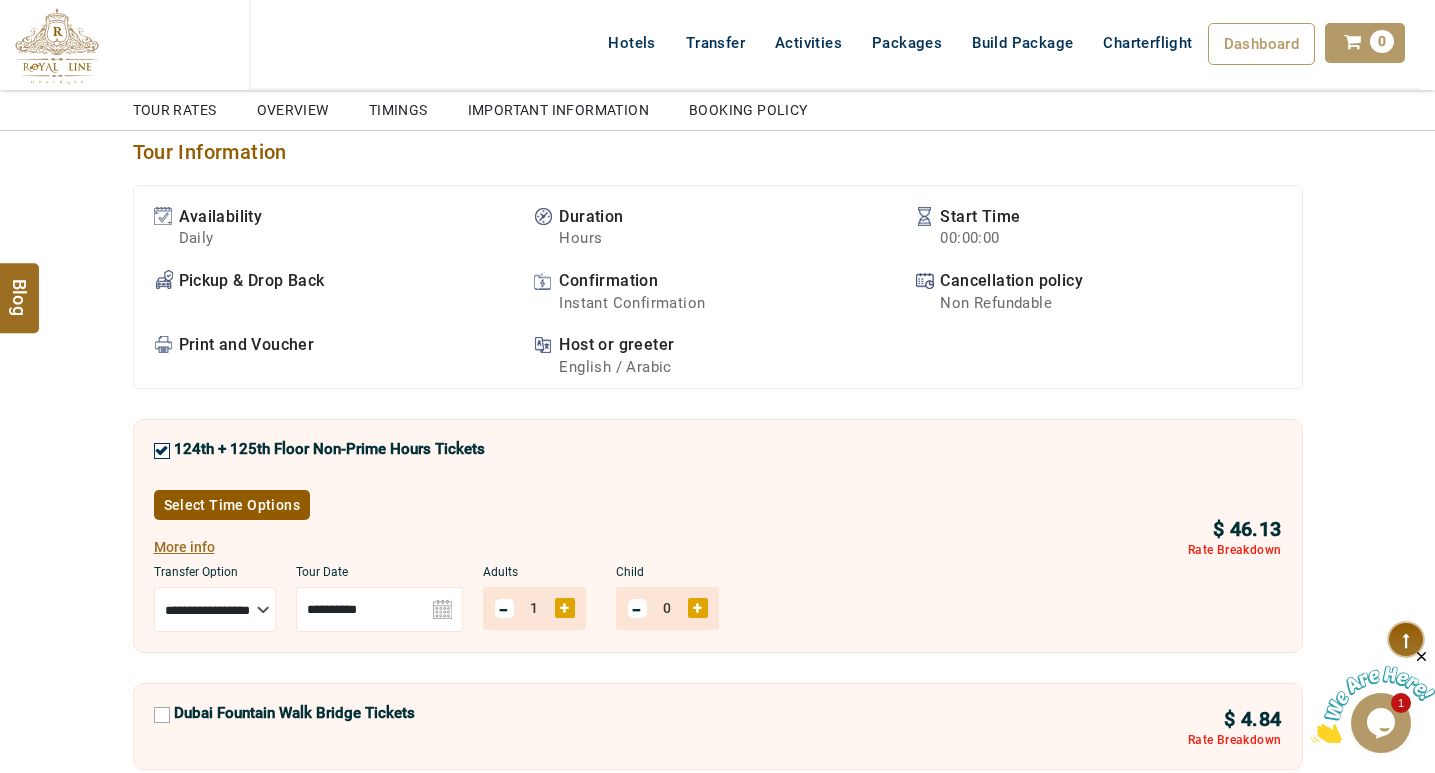 scroll, scrollTop: 900, scrollLeft: 0, axis: vertical 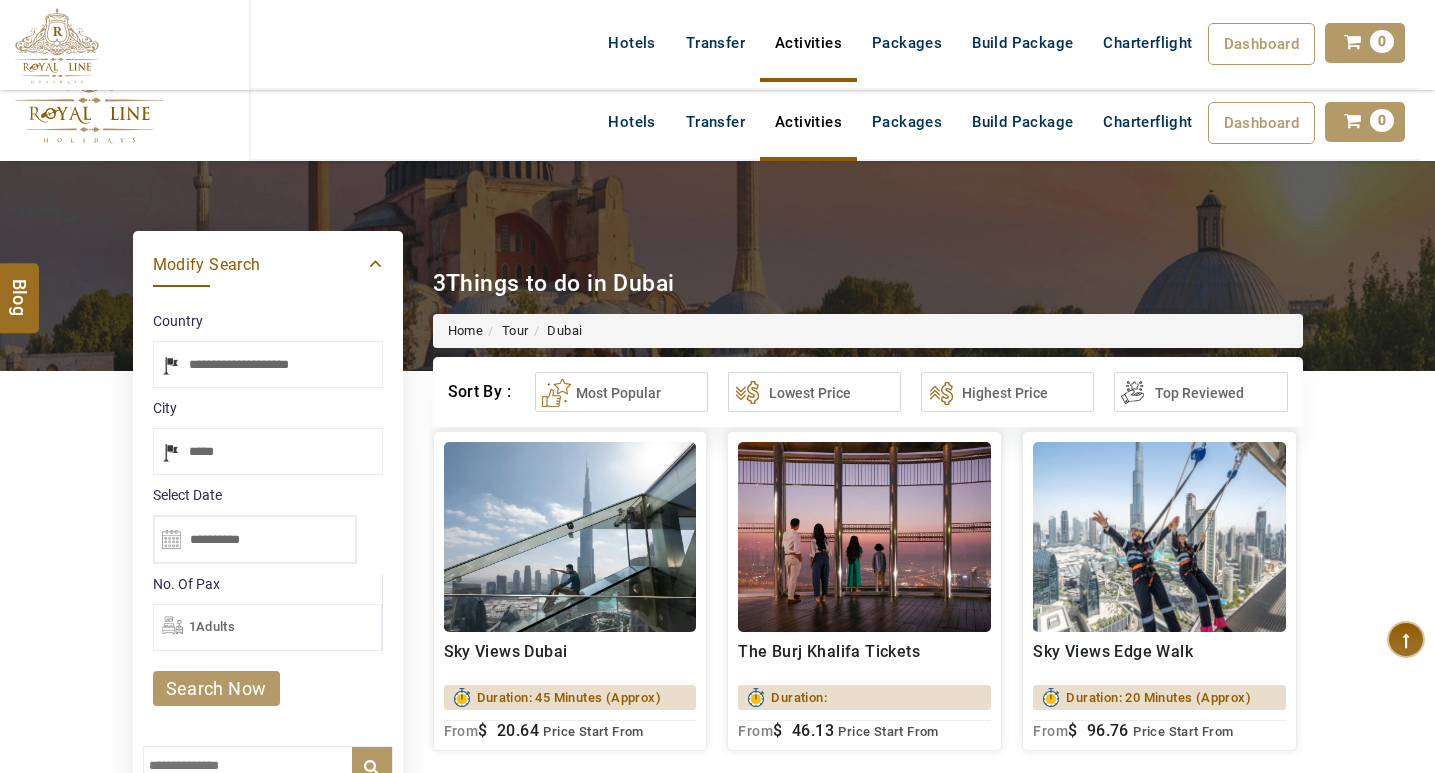 select on "*****" 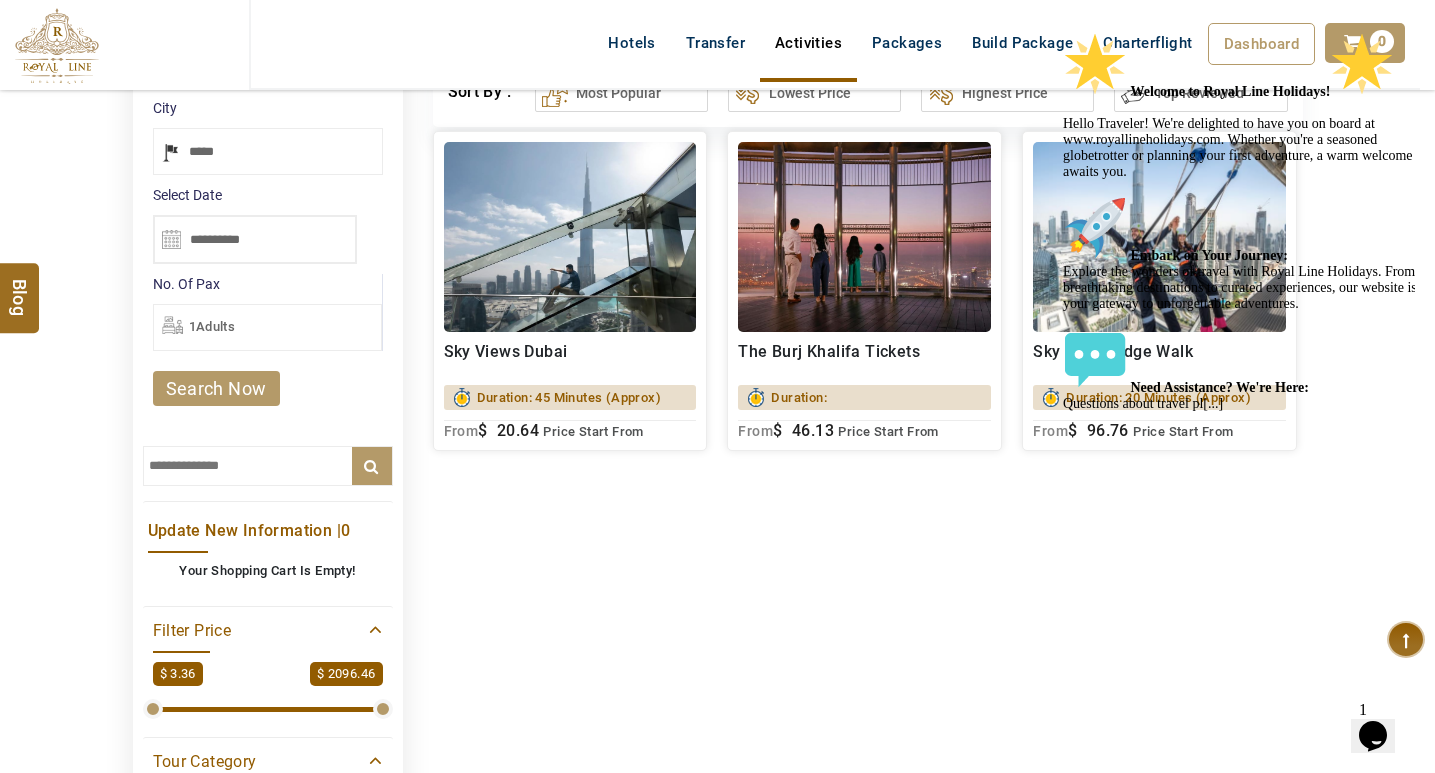 scroll, scrollTop: 0, scrollLeft: 0, axis: both 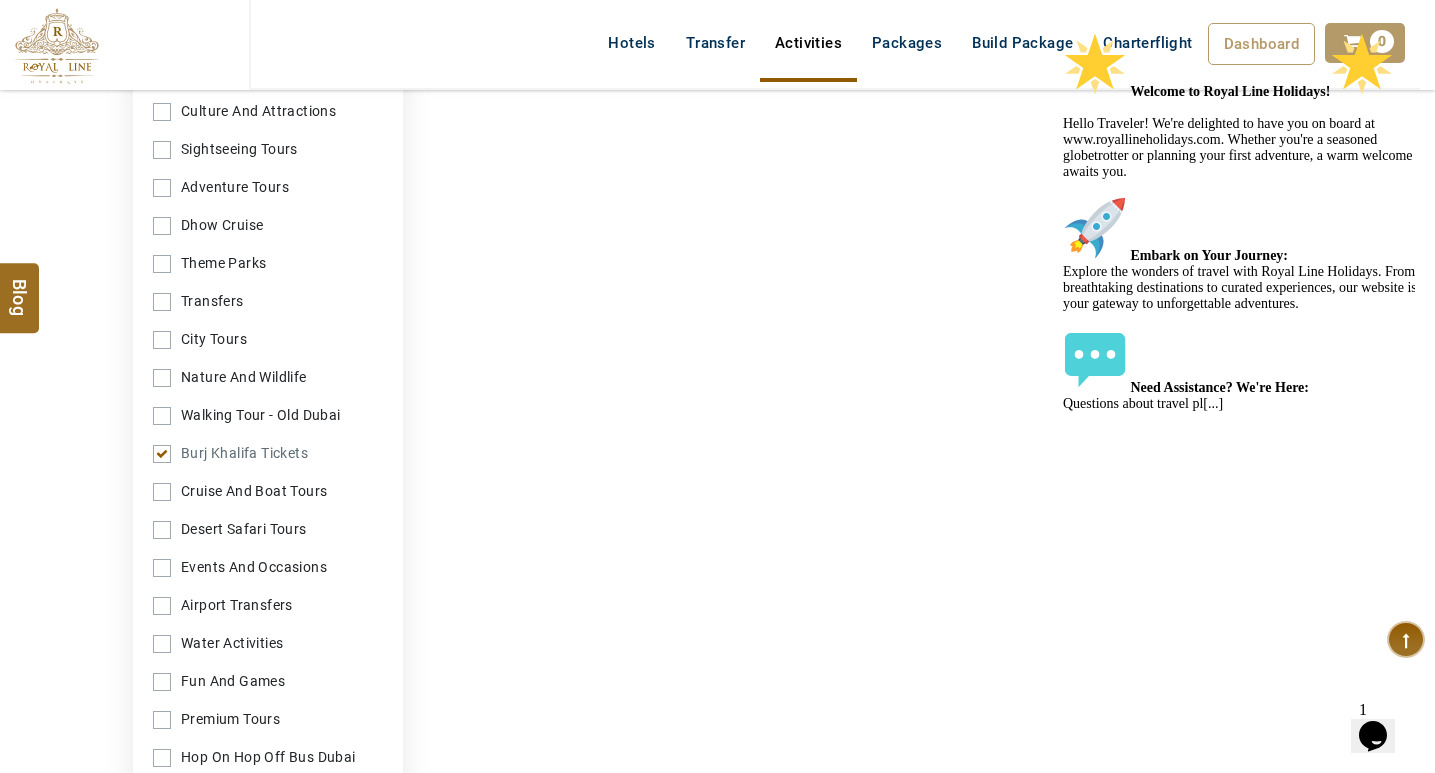 click on "Burj Khalifa Tickets" at bounding box center [268, 453] 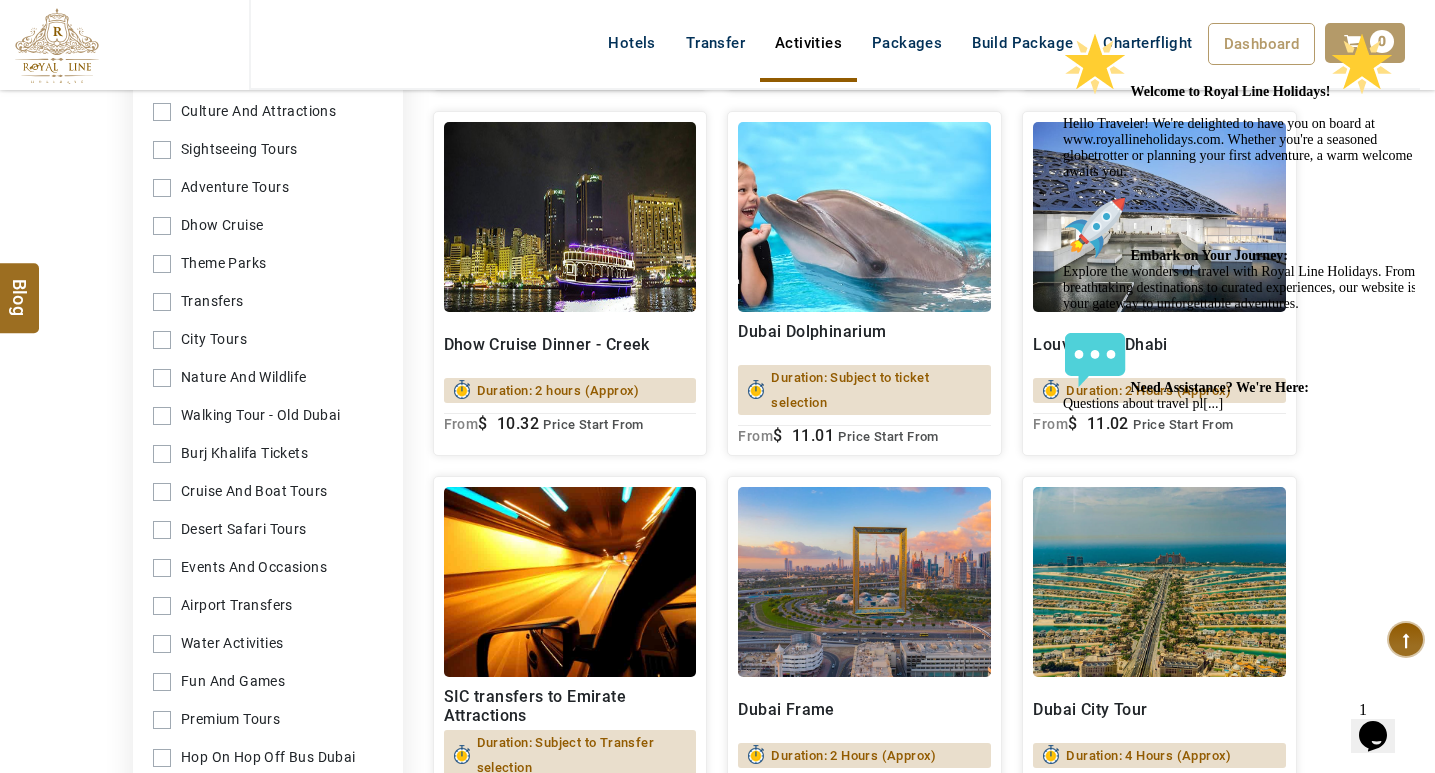 click at bounding box center (1063, 32) 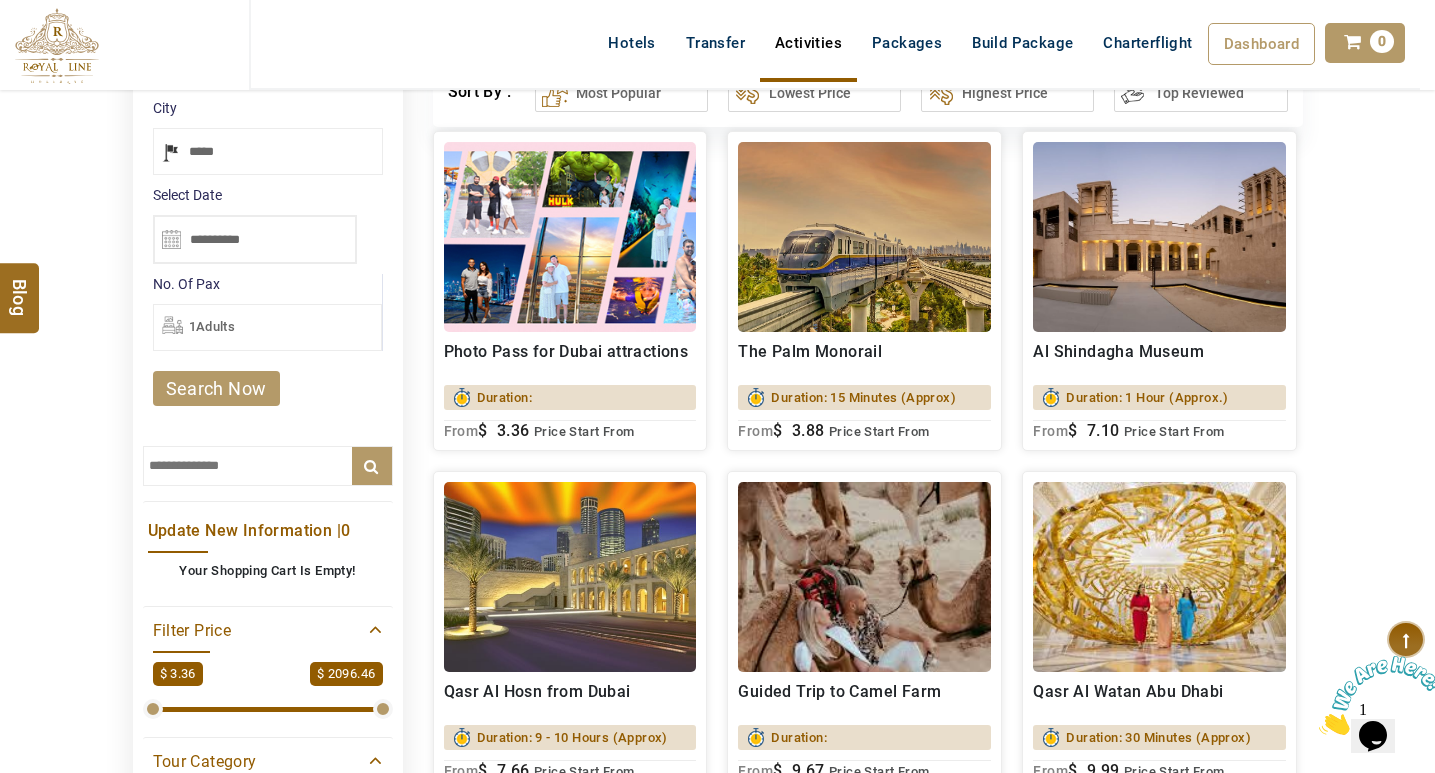 scroll, scrollTop: 0, scrollLeft: 0, axis: both 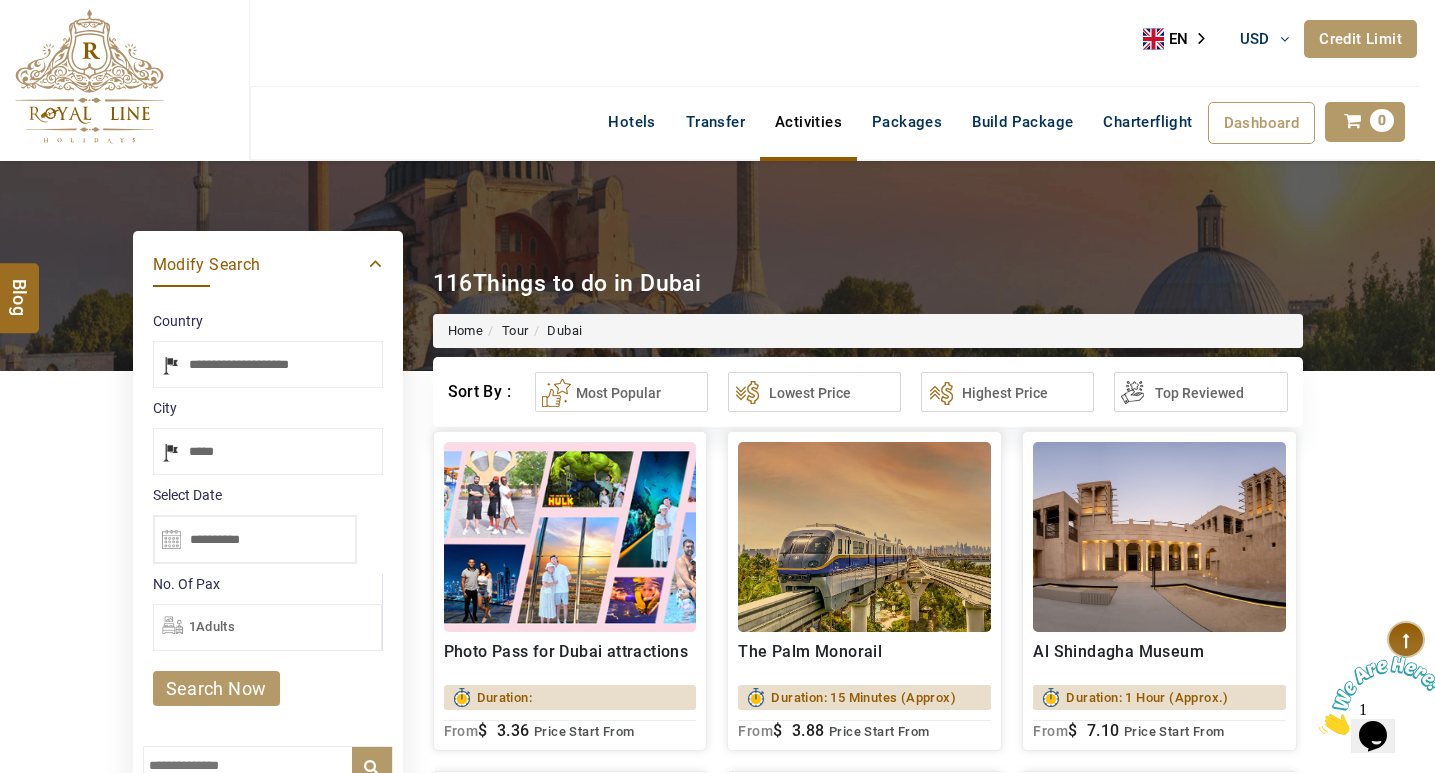 click on "**********" at bounding box center (255, 539) 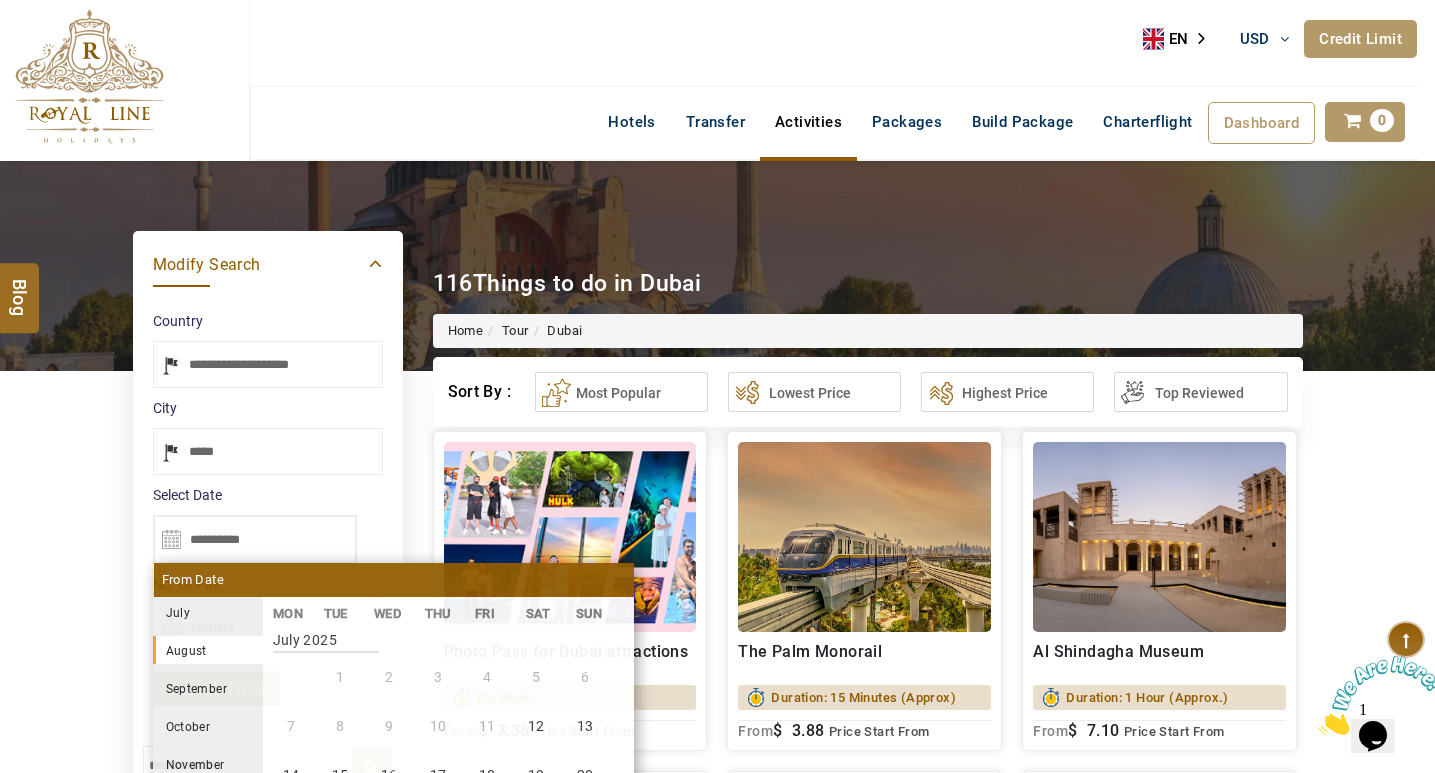 scroll, scrollTop: 370, scrollLeft: 0, axis: vertical 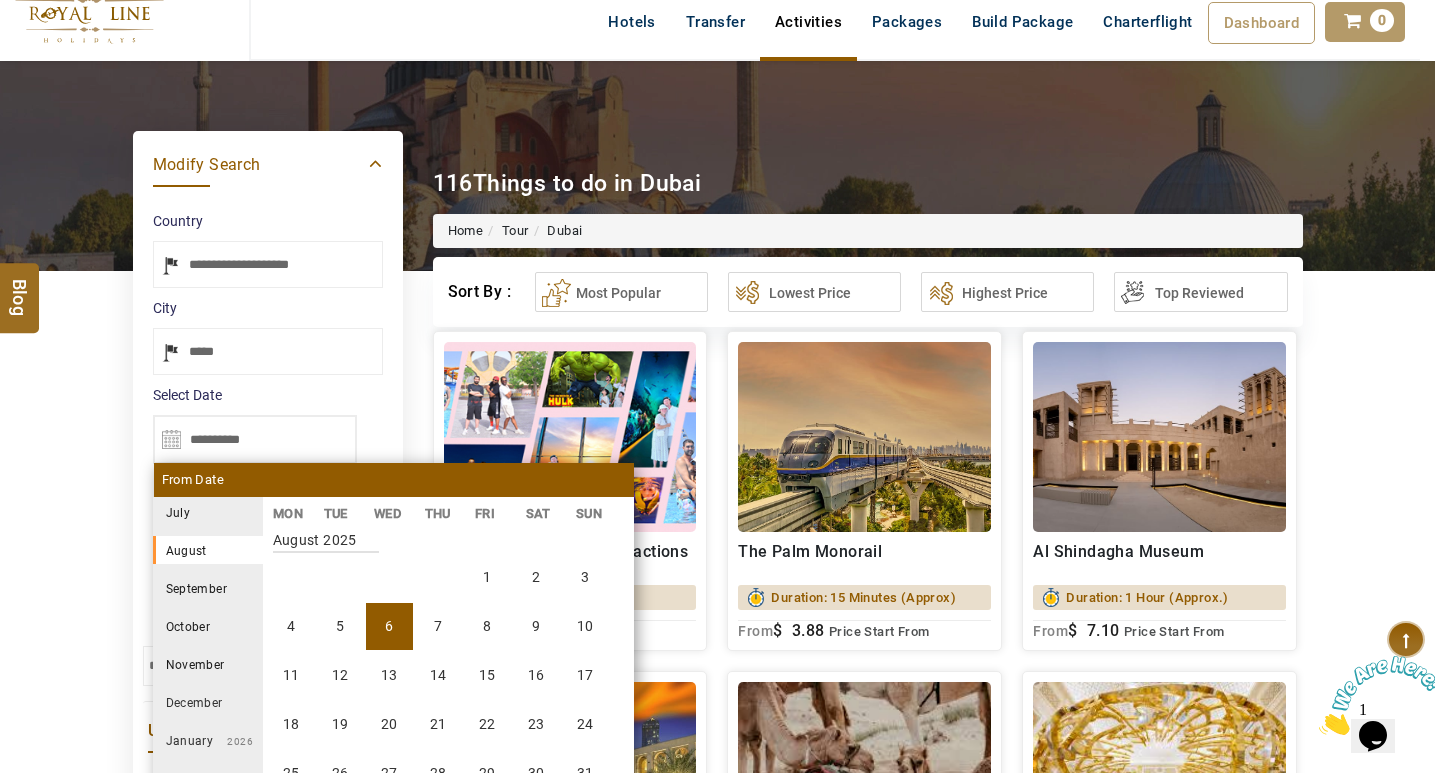click on "July  2025" at bounding box center (208, 512) 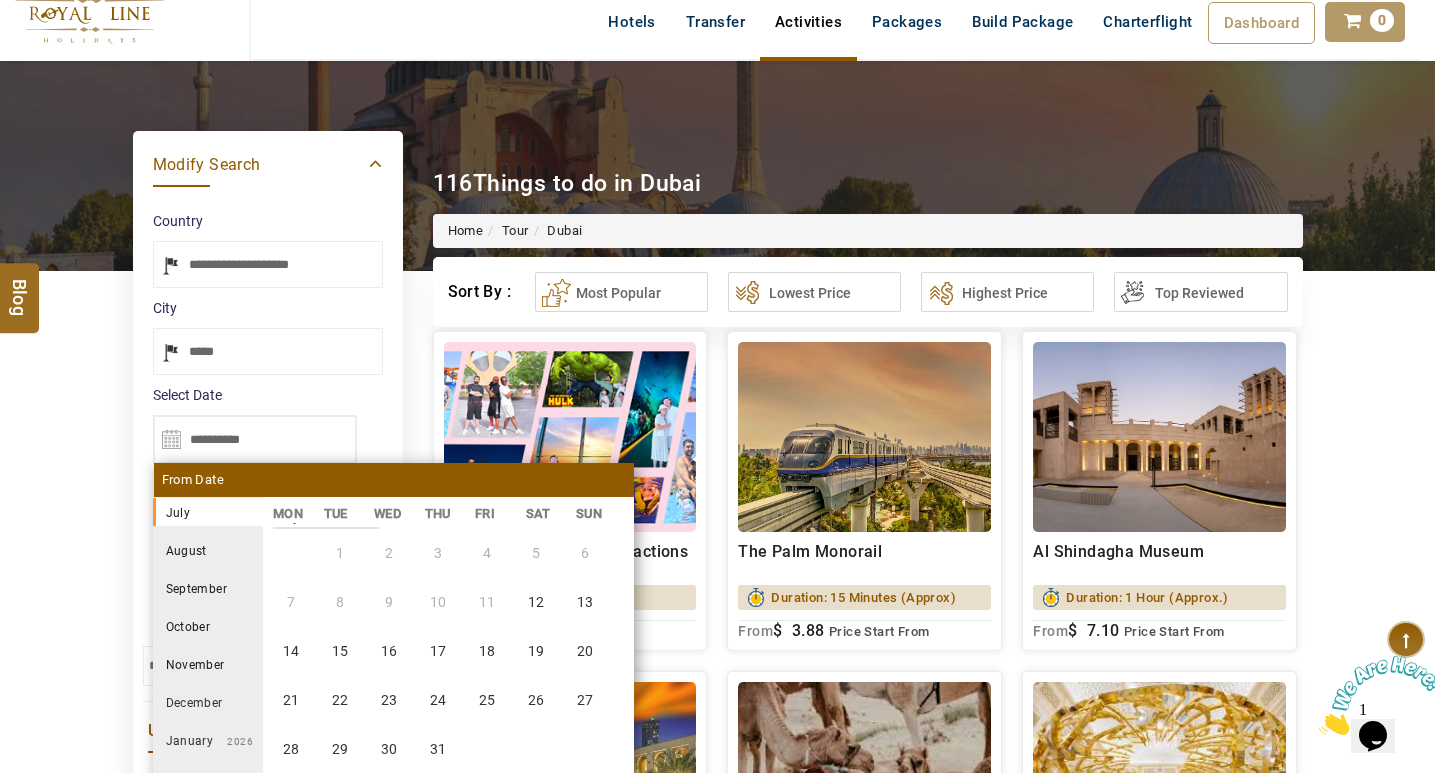 scroll, scrollTop: 0, scrollLeft: 0, axis: both 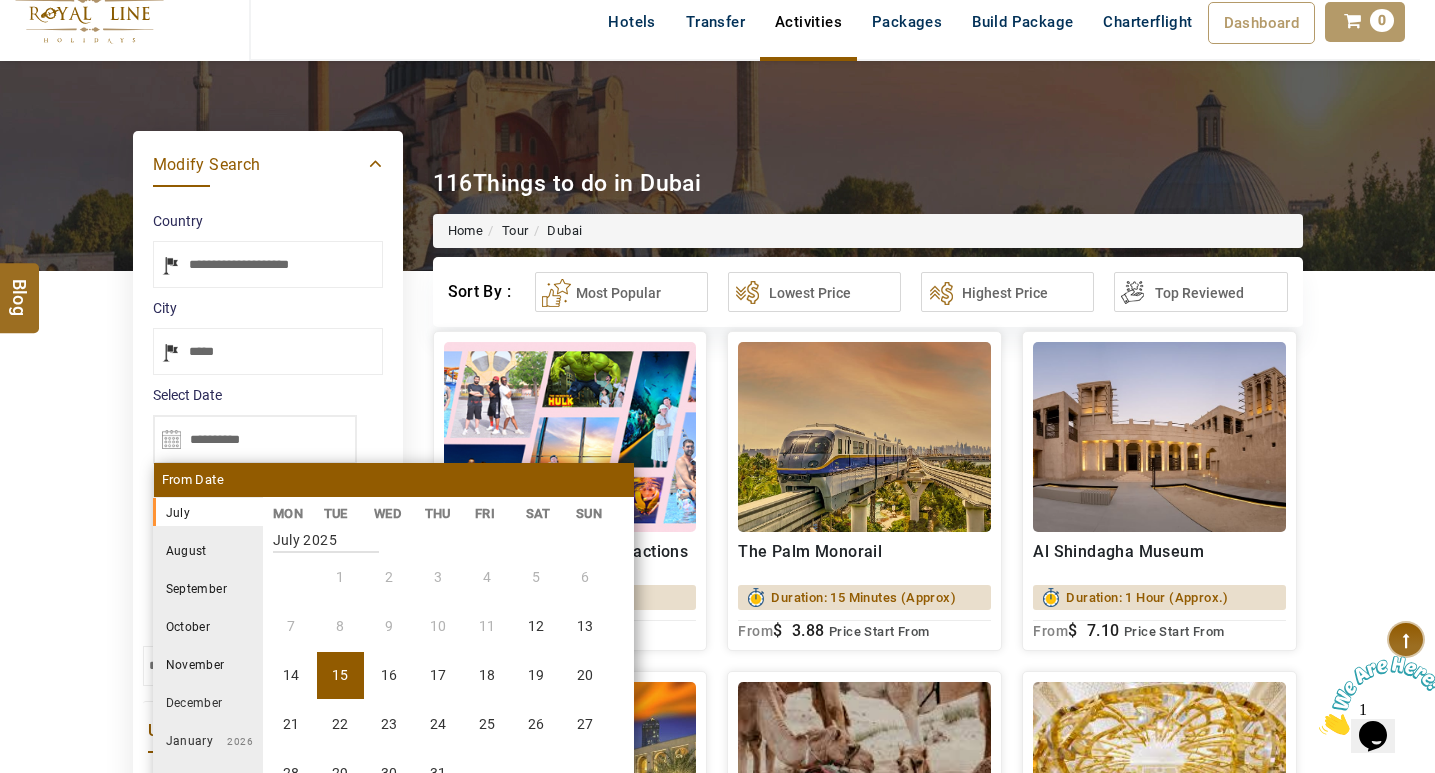 click on "15" at bounding box center (340, 675) 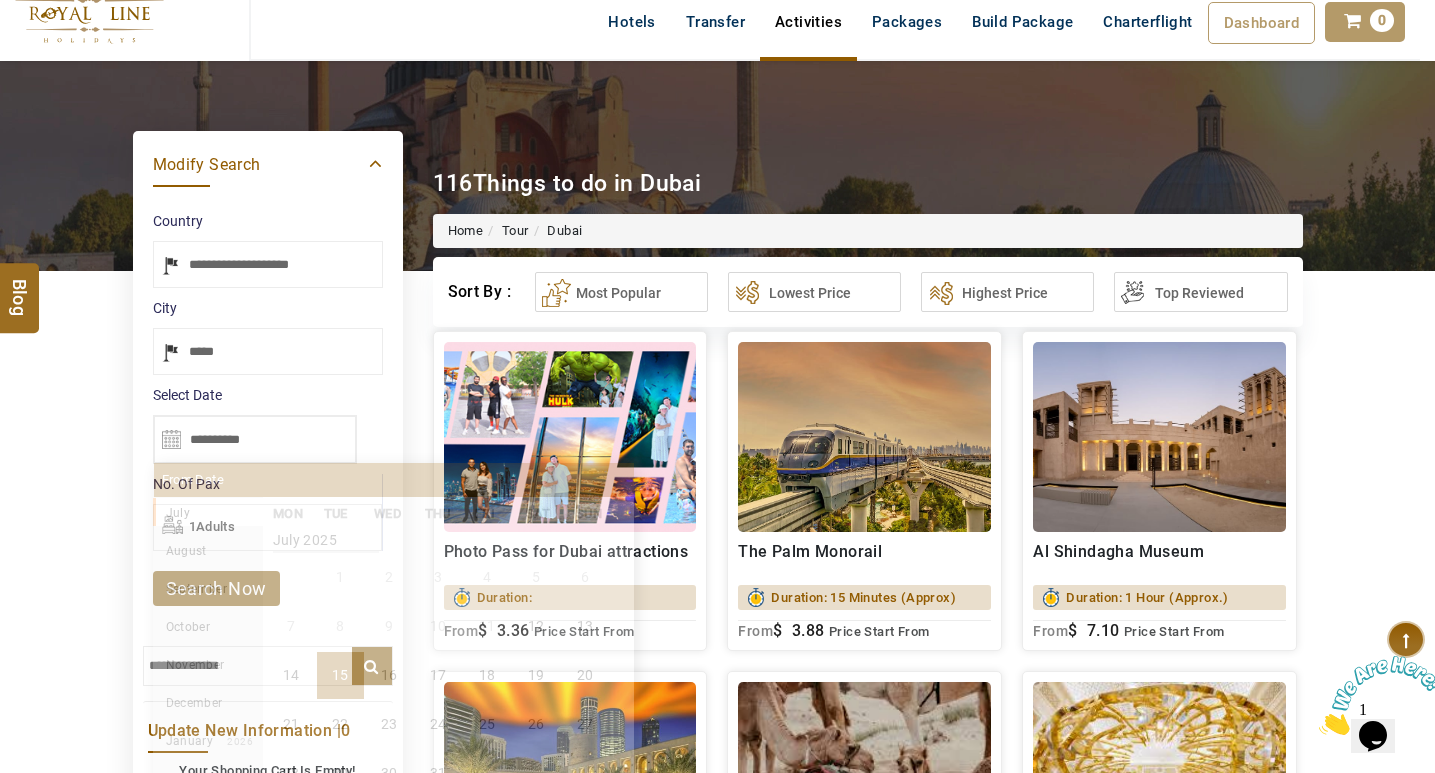 type on "**********" 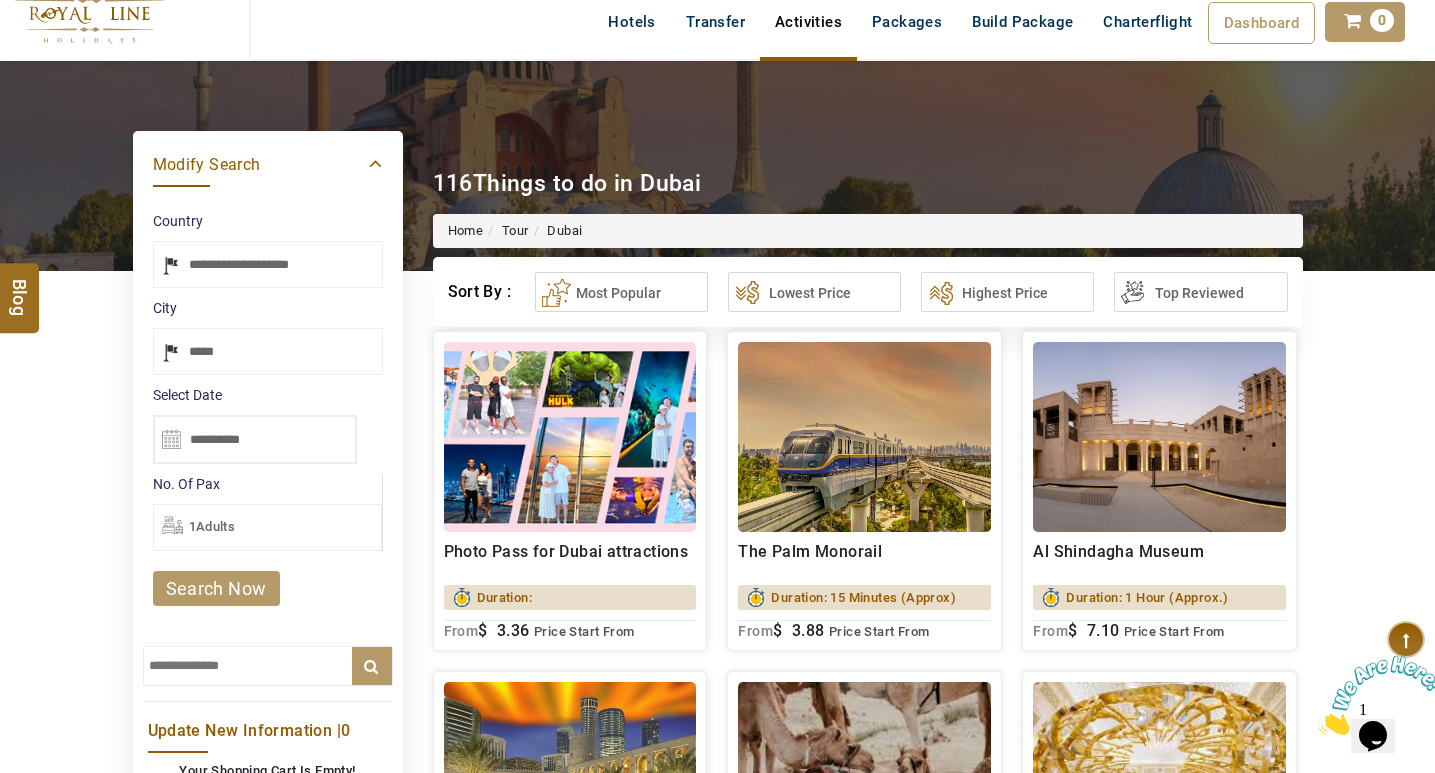 click on "search now" at bounding box center [216, 588] 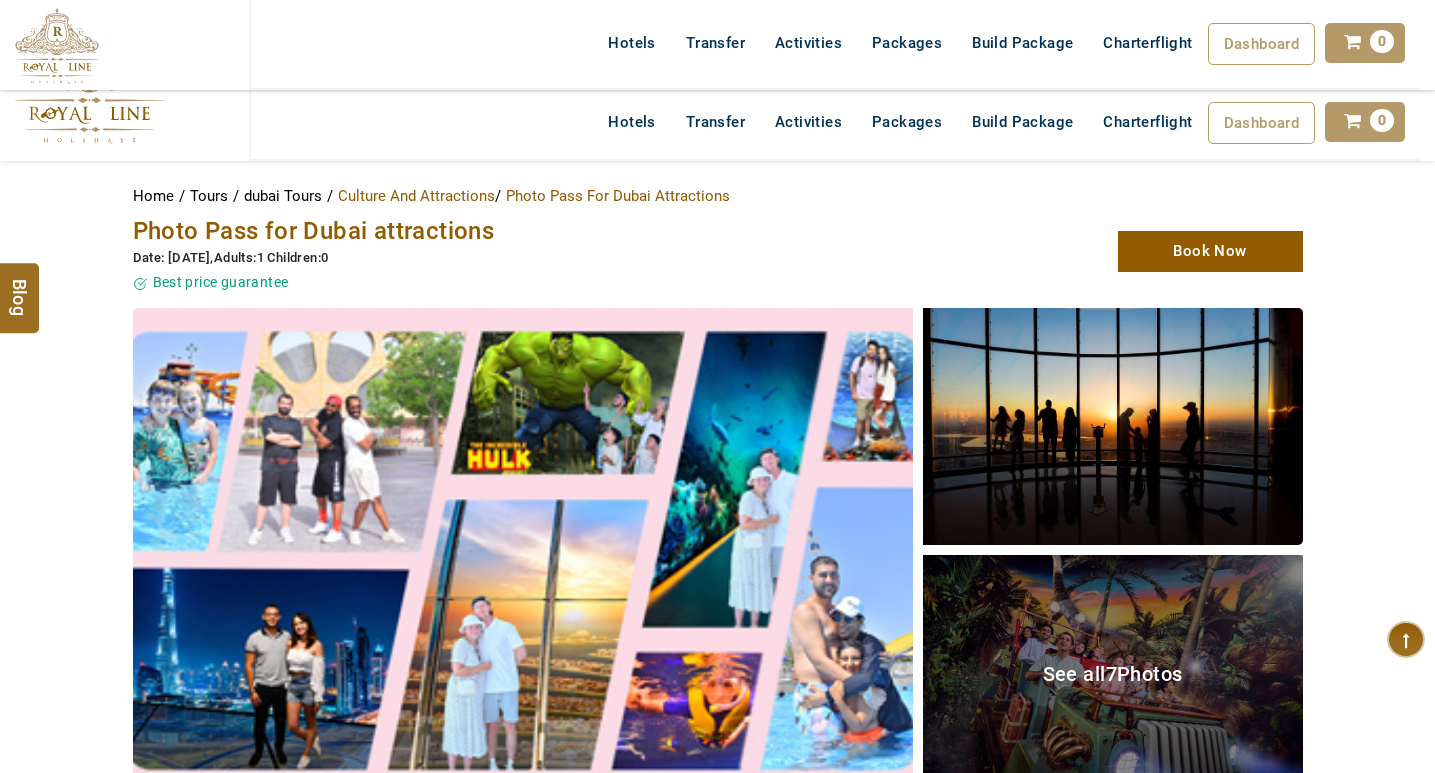 scroll, scrollTop: 225, scrollLeft: 0, axis: vertical 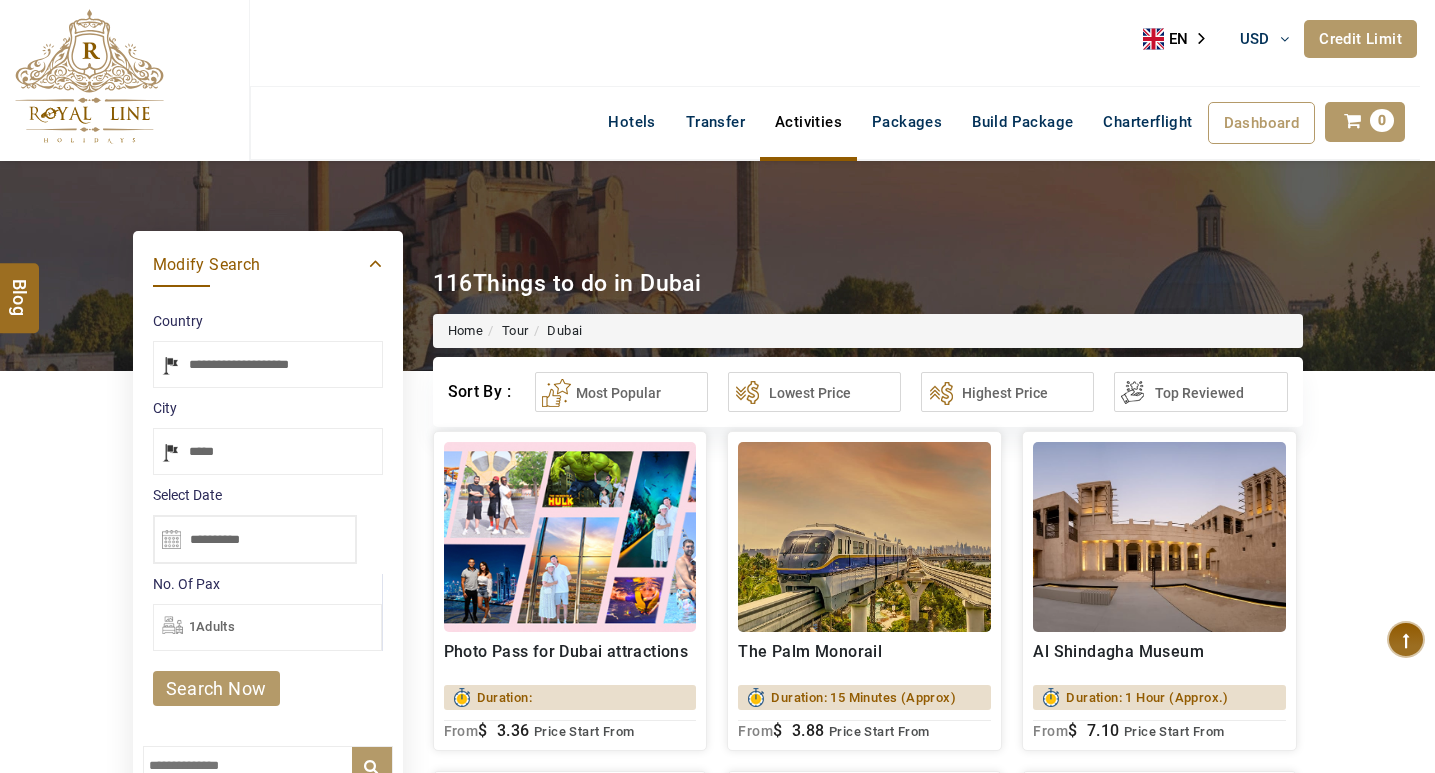 select on "*****" 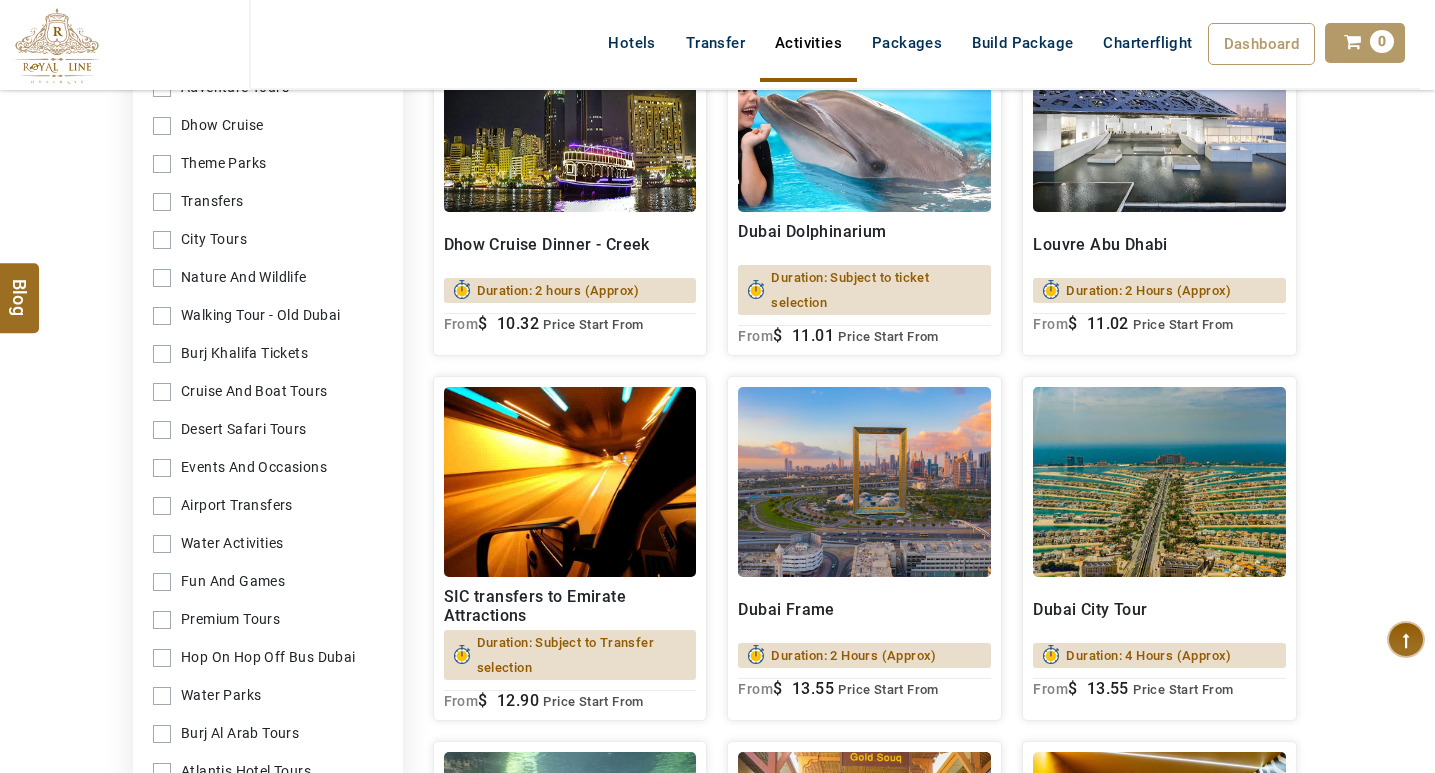 scroll, scrollTop: 1700, scrollLeft: 0, axis: vertical 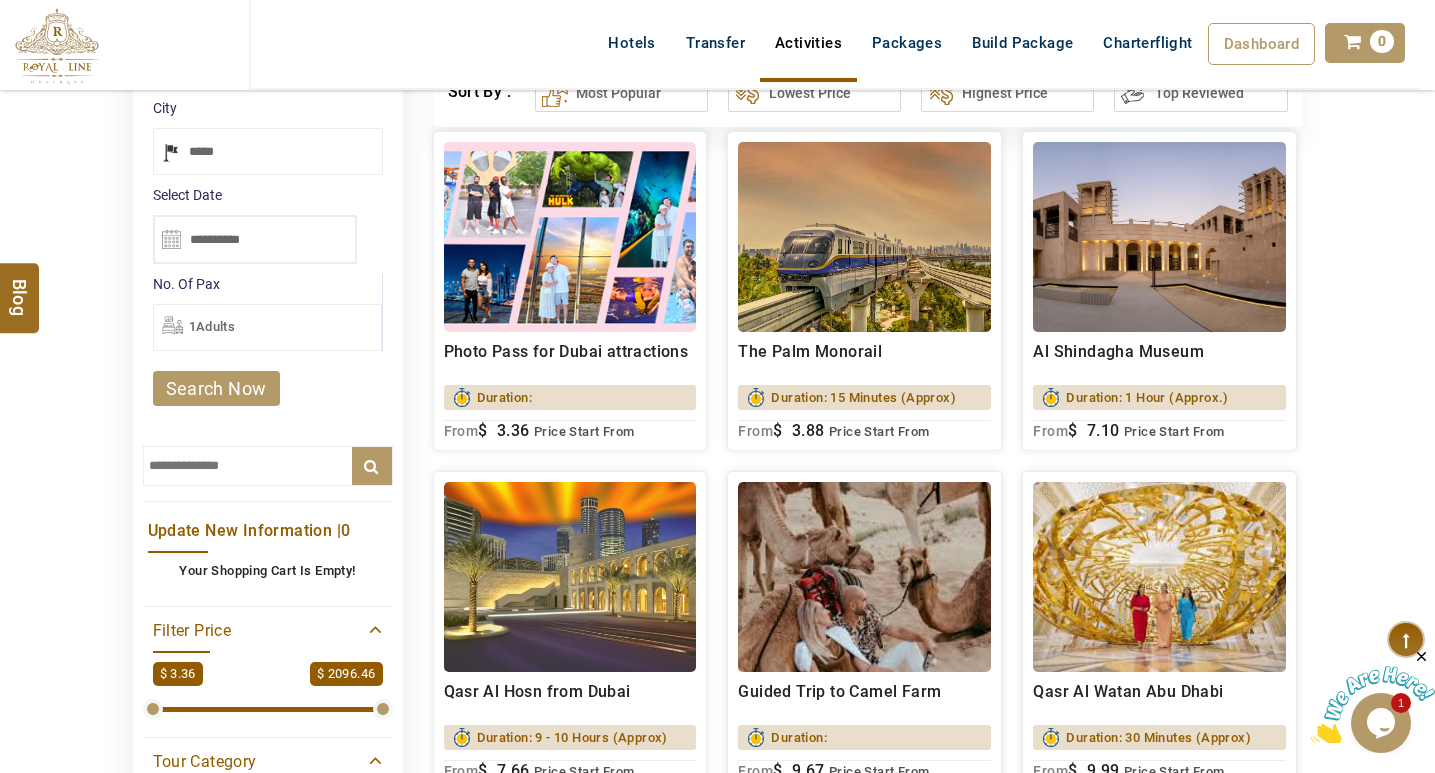 click at bounding box center (268, 466) 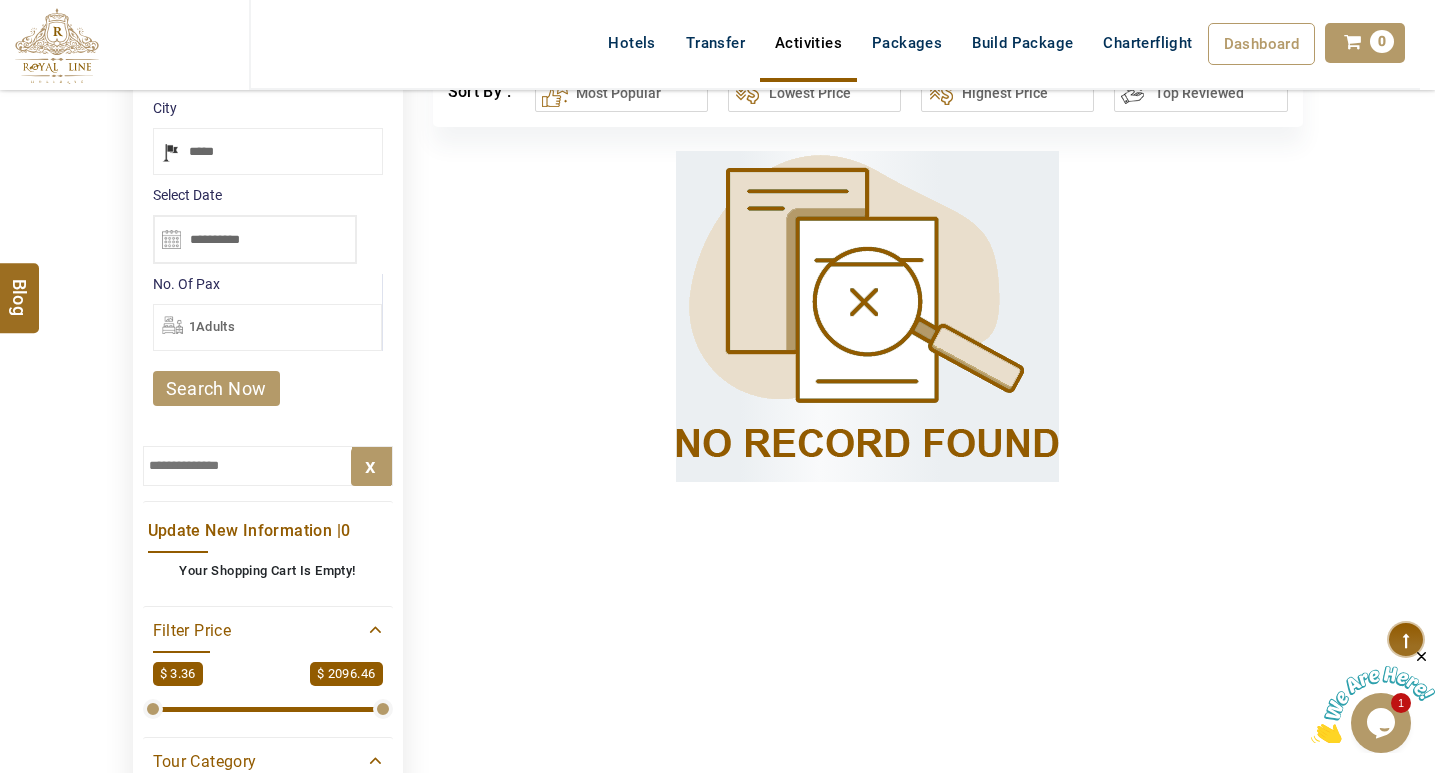 scroll, scrollTop: 0, scrollLeft: 0, axis: both 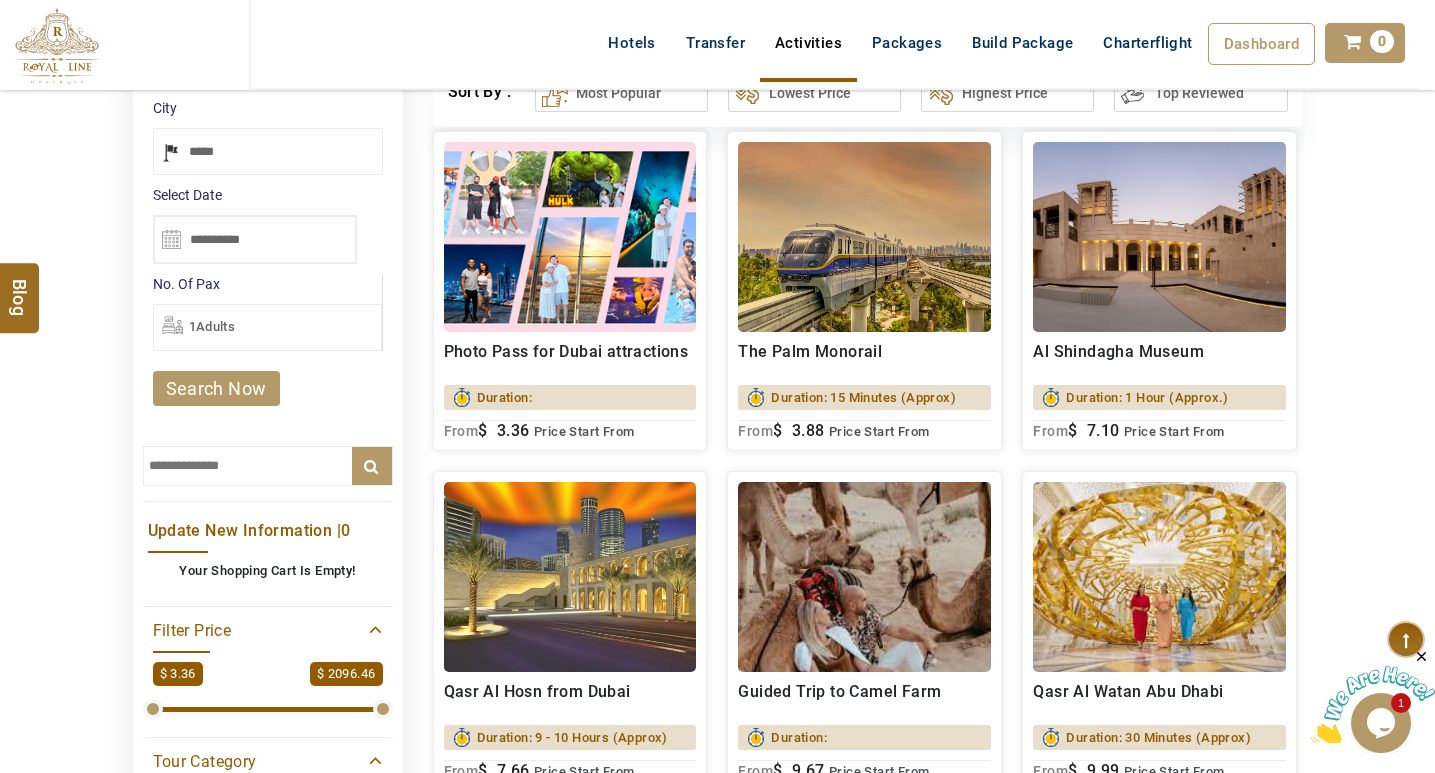 click at bounding box center [268, 466] 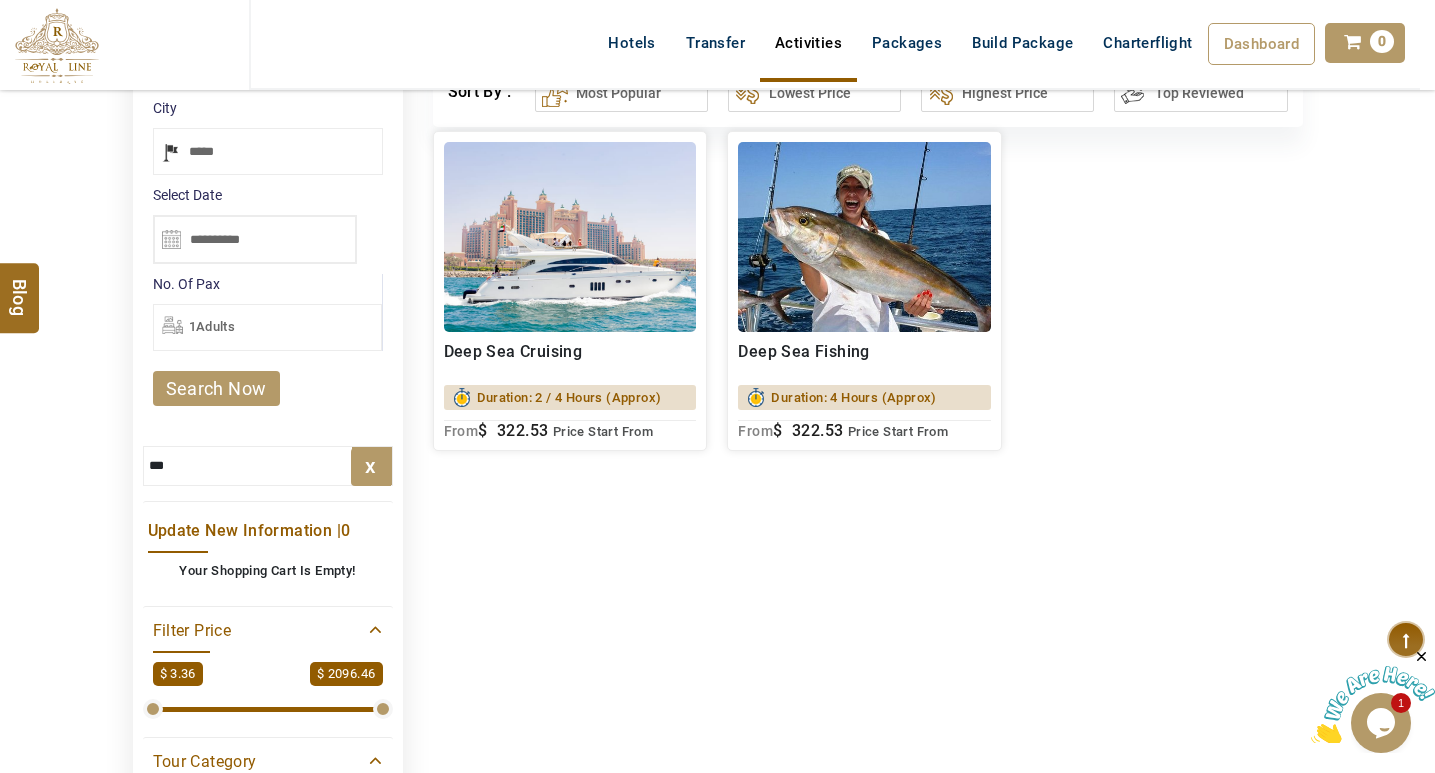type on "***" 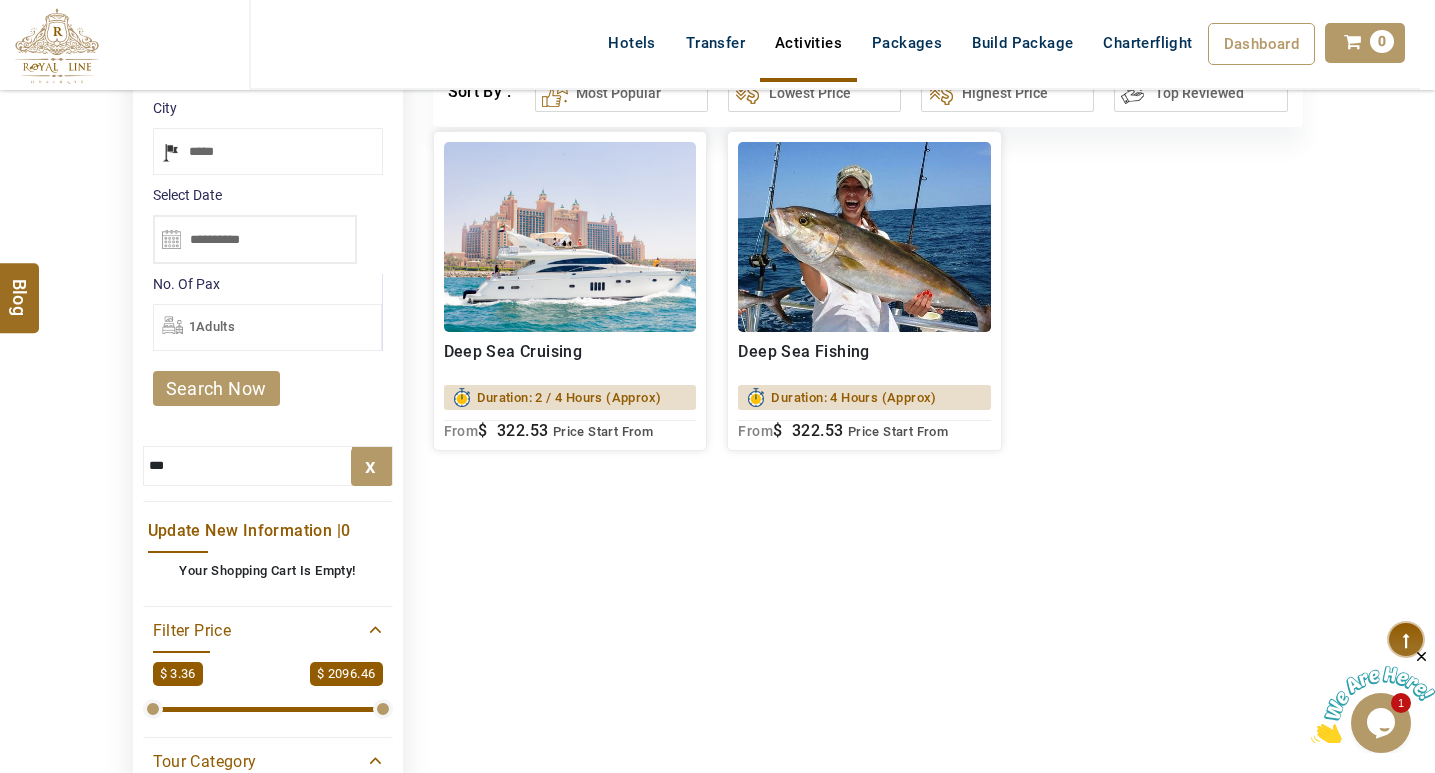 click at bounding box center [864, 237] 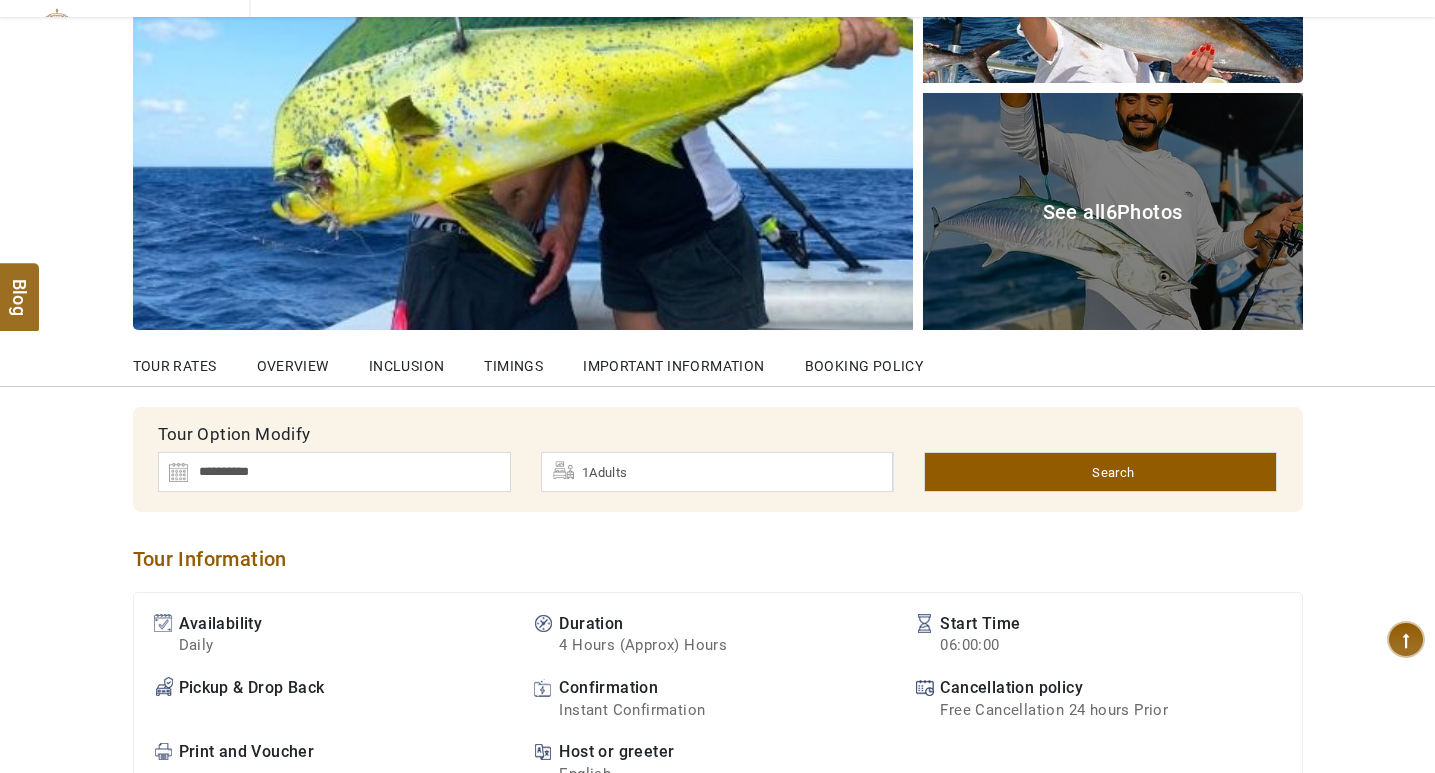 scroll, scrollTop: 500, scrollLeft: 0, axis: vertical 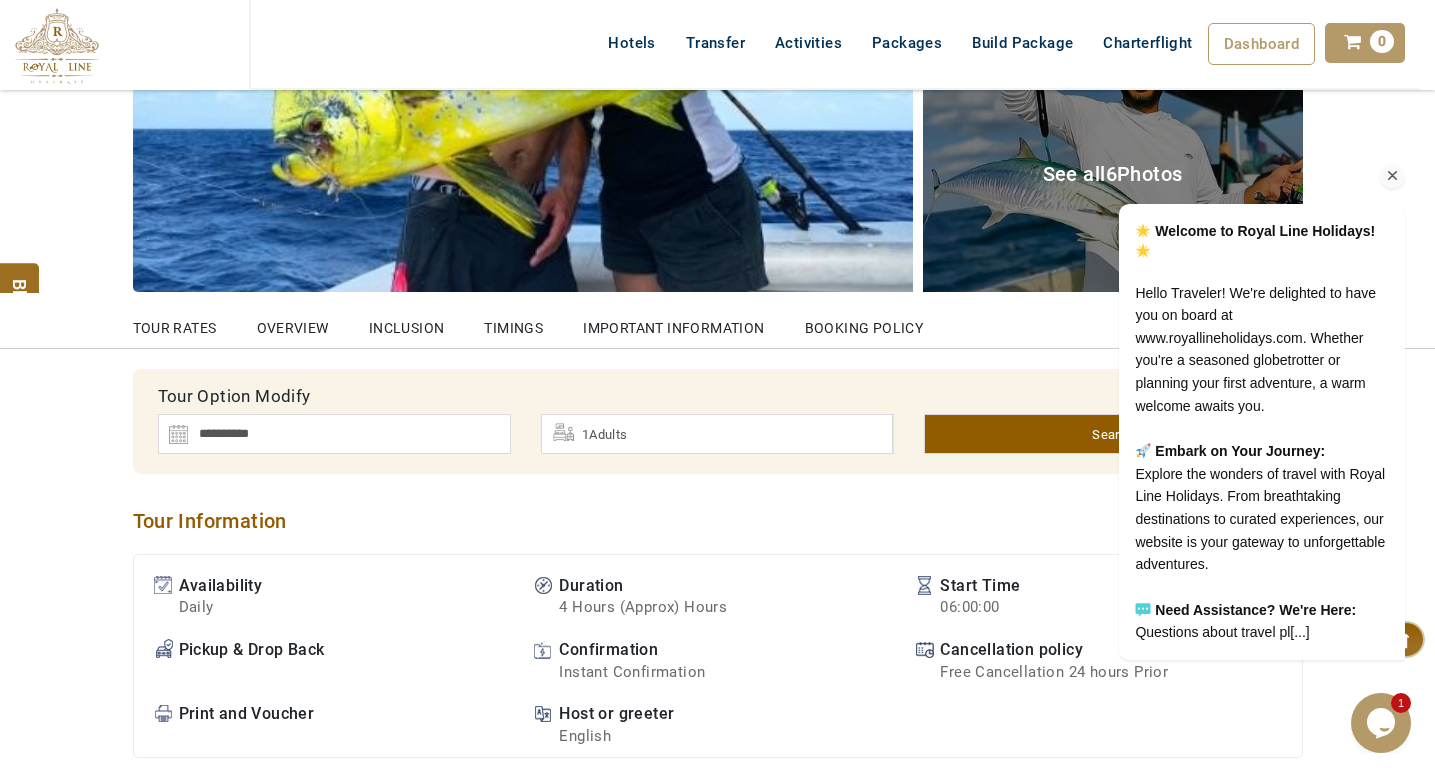 click at bounding box center (1393, 176) 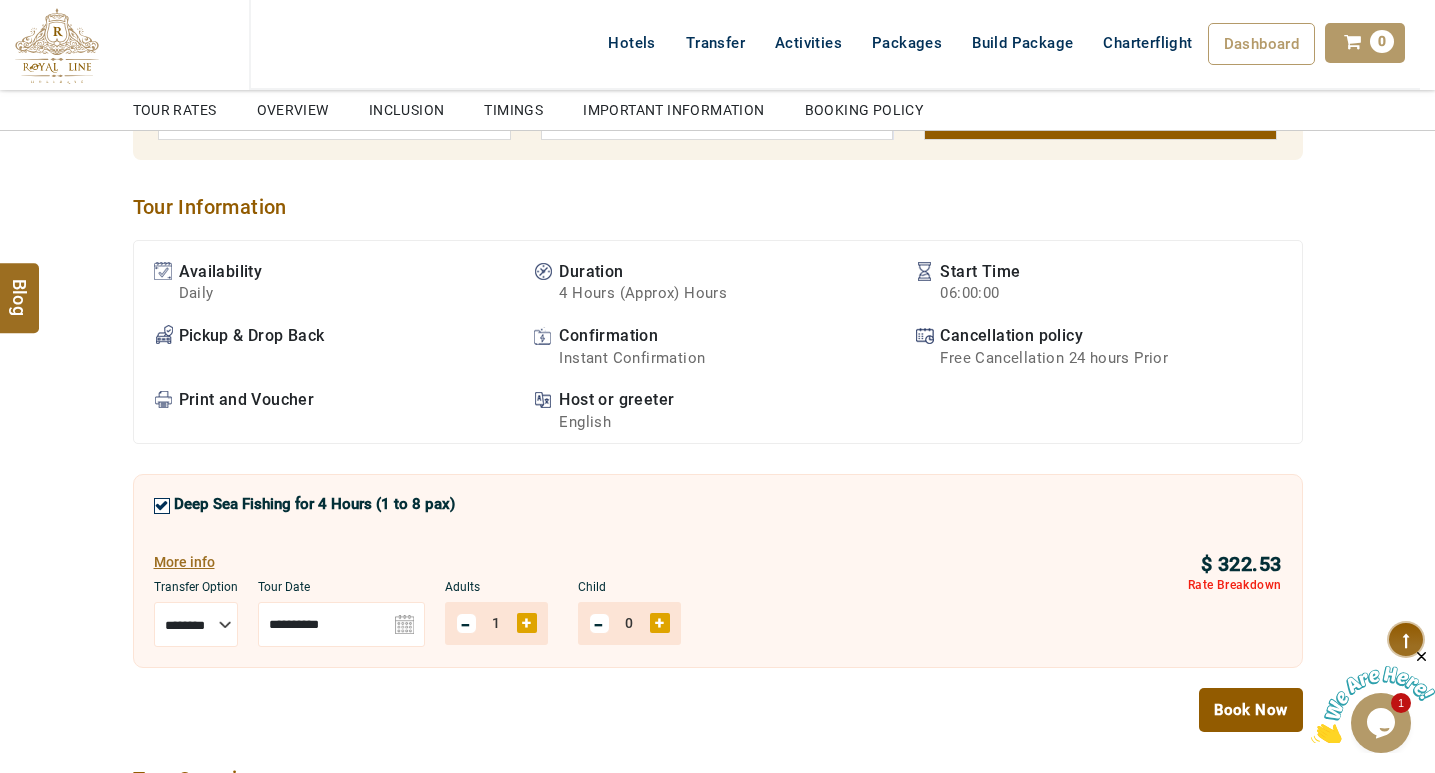 scroll, scrollTop: 700, scrollLeft: 0, axis: vertical 